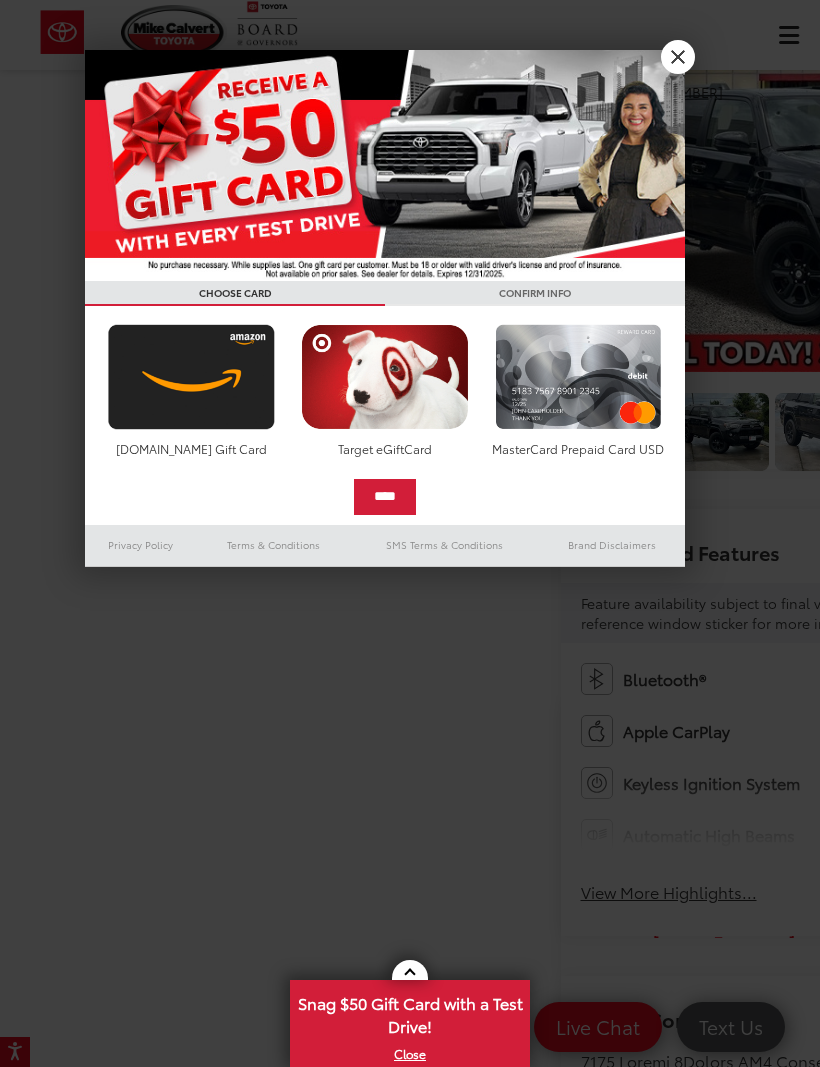 scroll, scrollTop: 46, scrollLeft: 0, axis: vertical 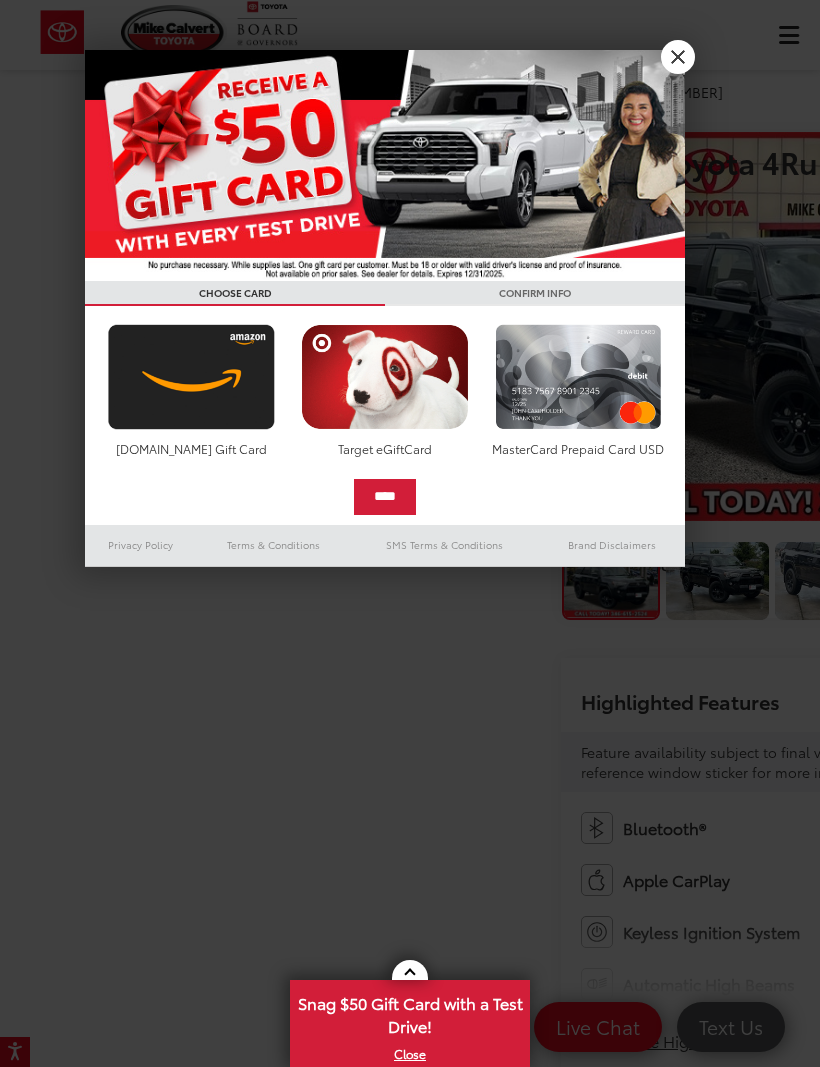 click on "X" at bounding box center [678, 57] 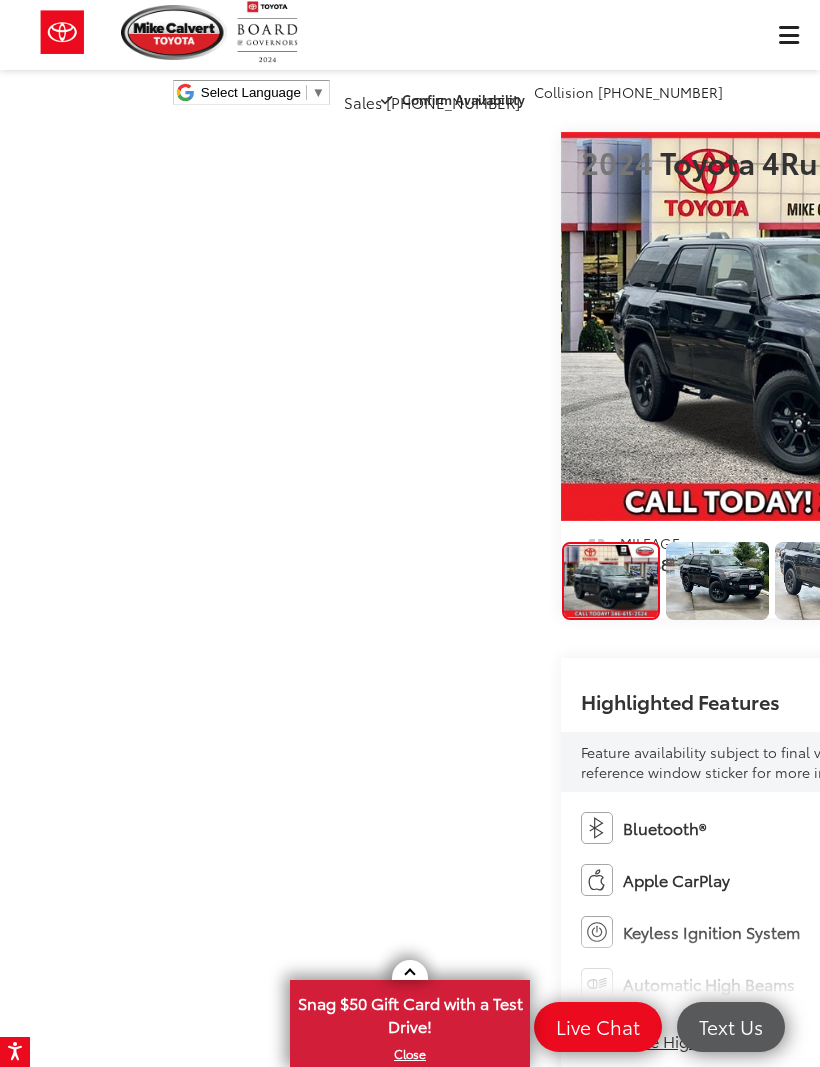 click at bounding box center [1060, 327] 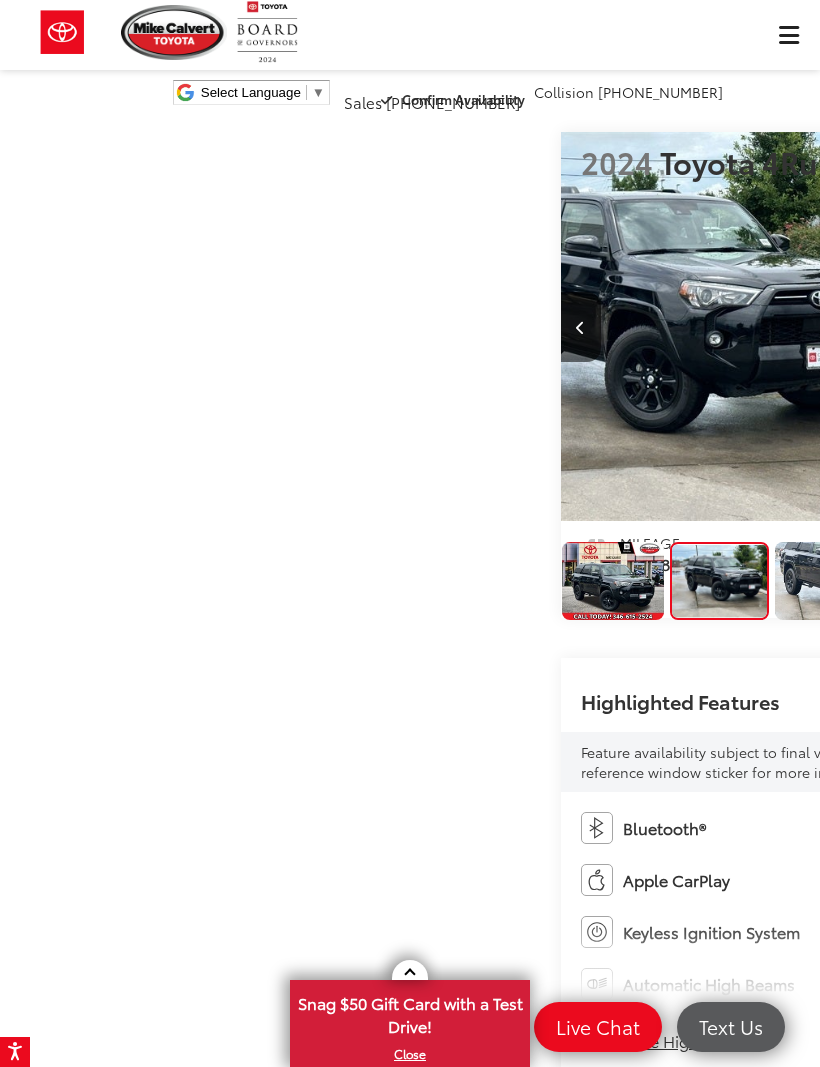 scroll, scrollTop: 0, scrollLeft: 820, axis: horizontal 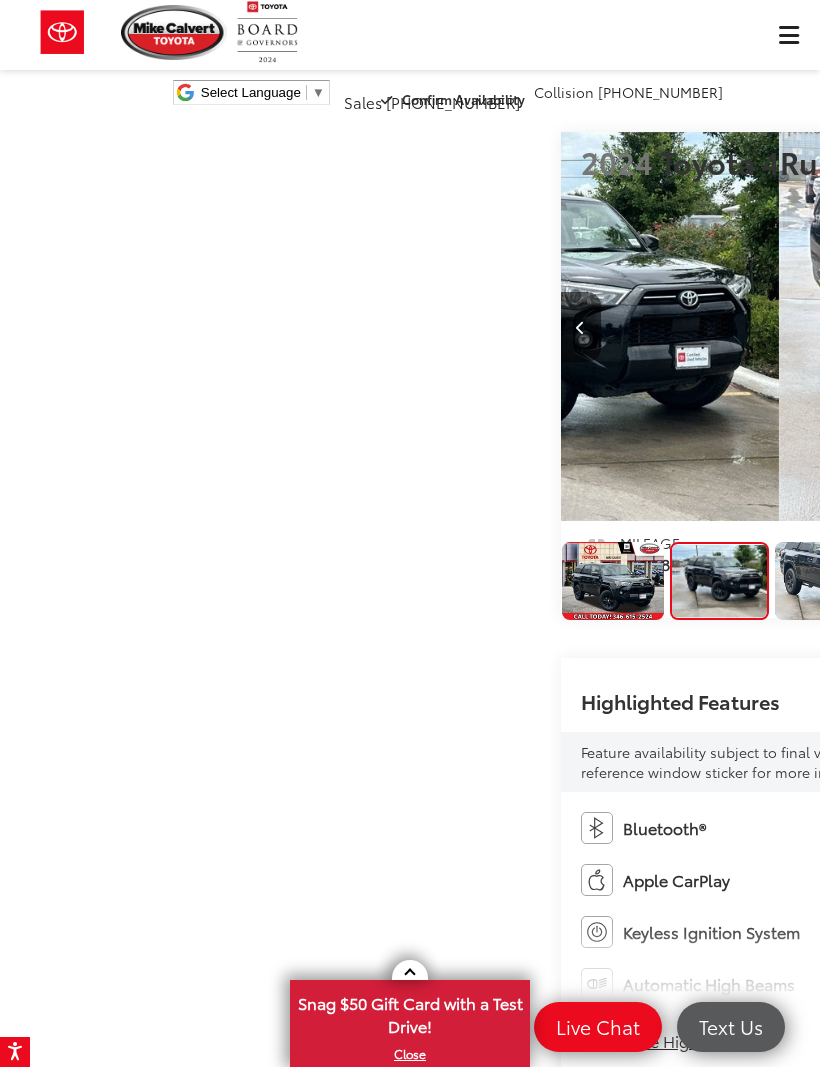 click at bounding box center [1060, 327] 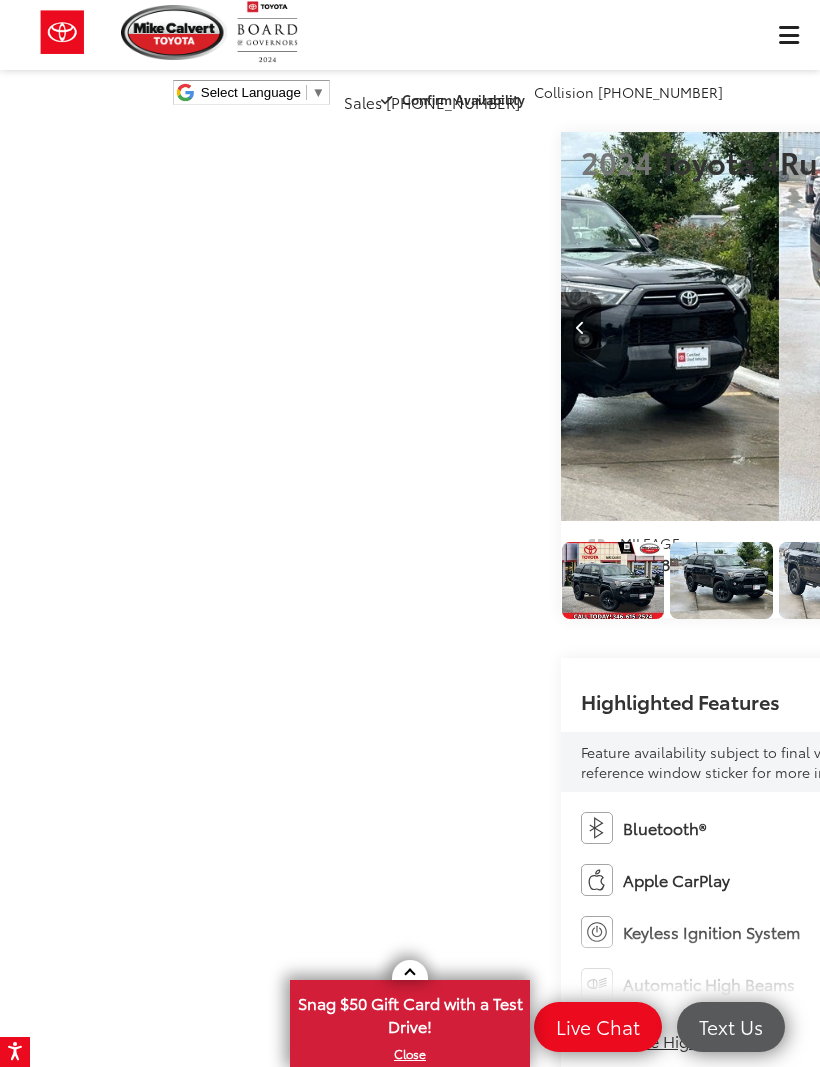 scroll, scrollTop: 0, scrollLeft: 1146, axis: horizontal 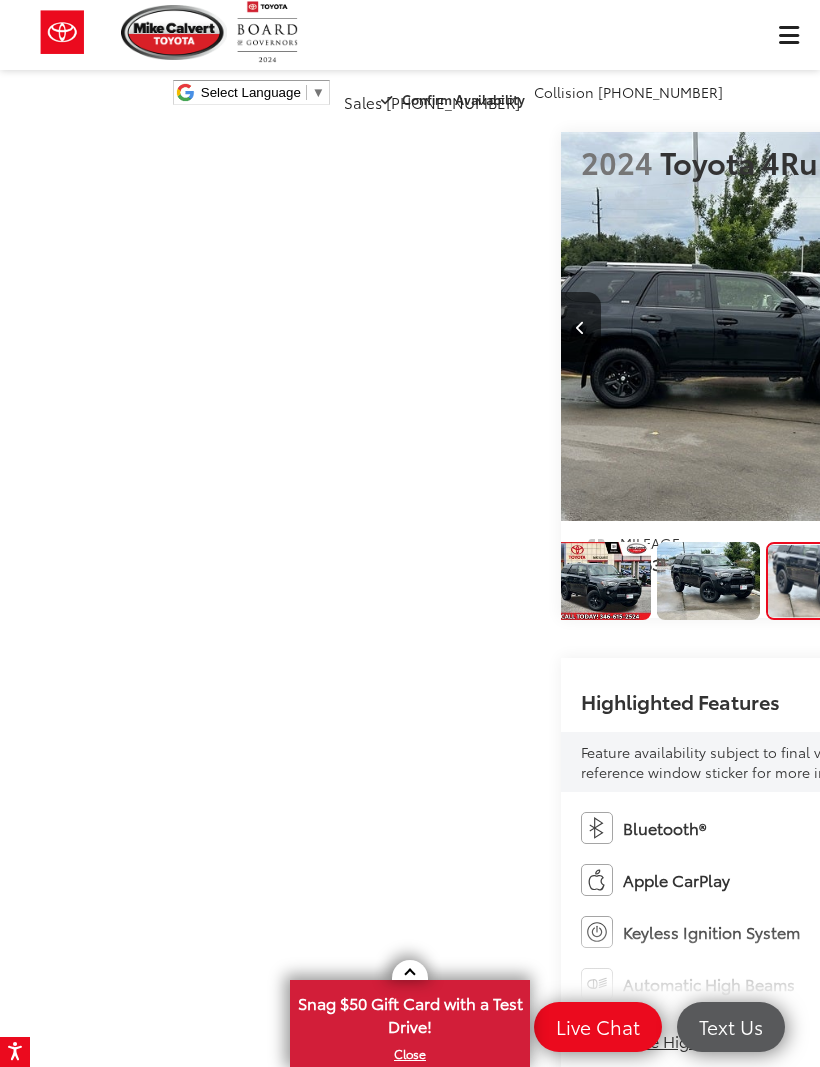 click at bounding box center (1060, 327) 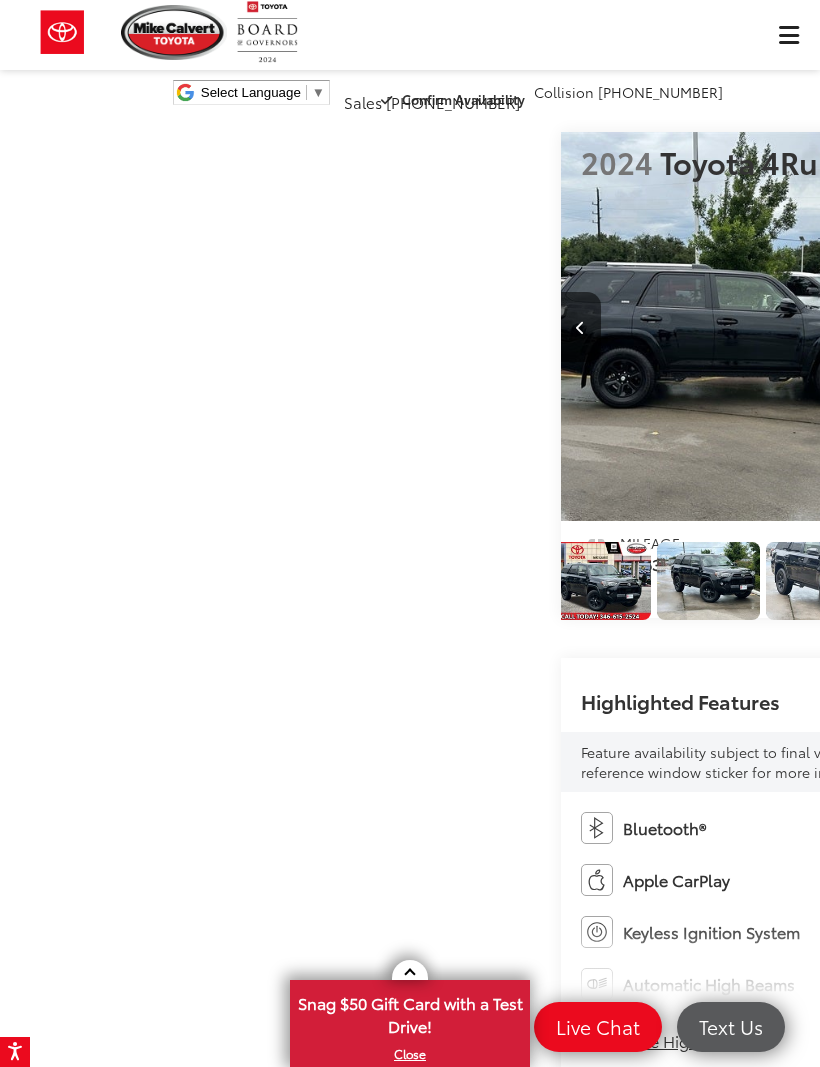 scroll, scrollTop: 0, scrollLeft: 171, axis: horizontal 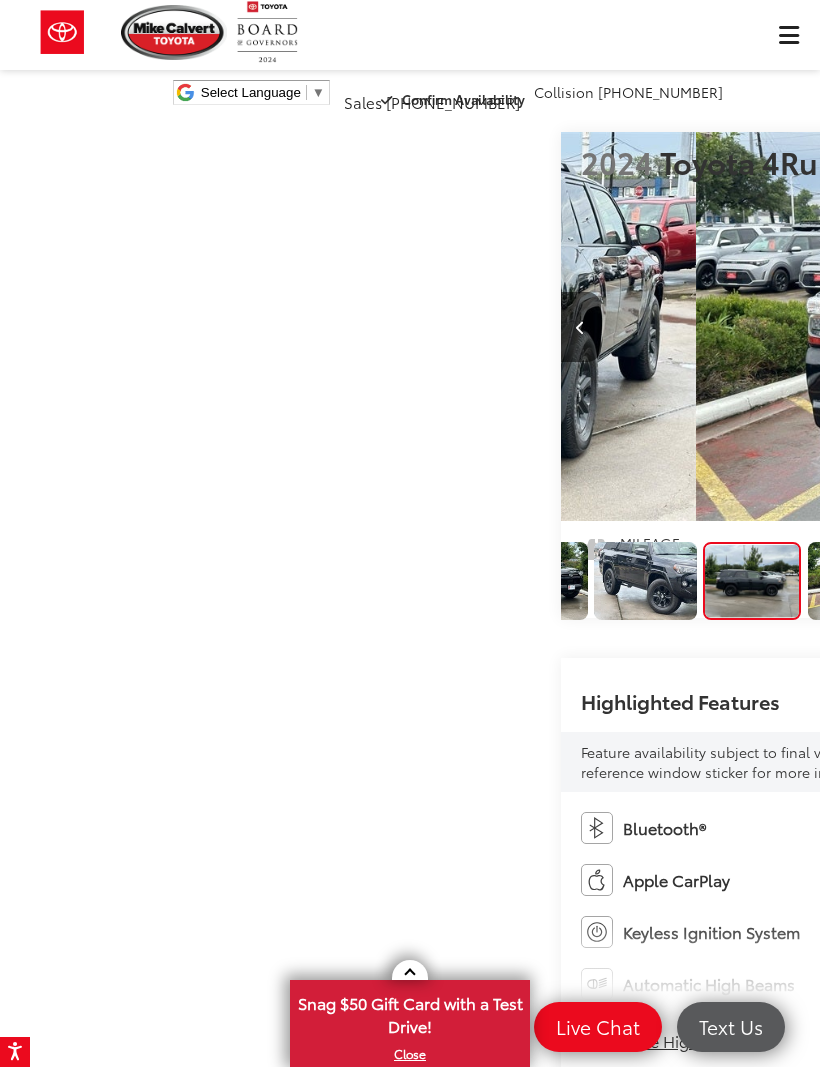 click at bounding box center (1060, 327) 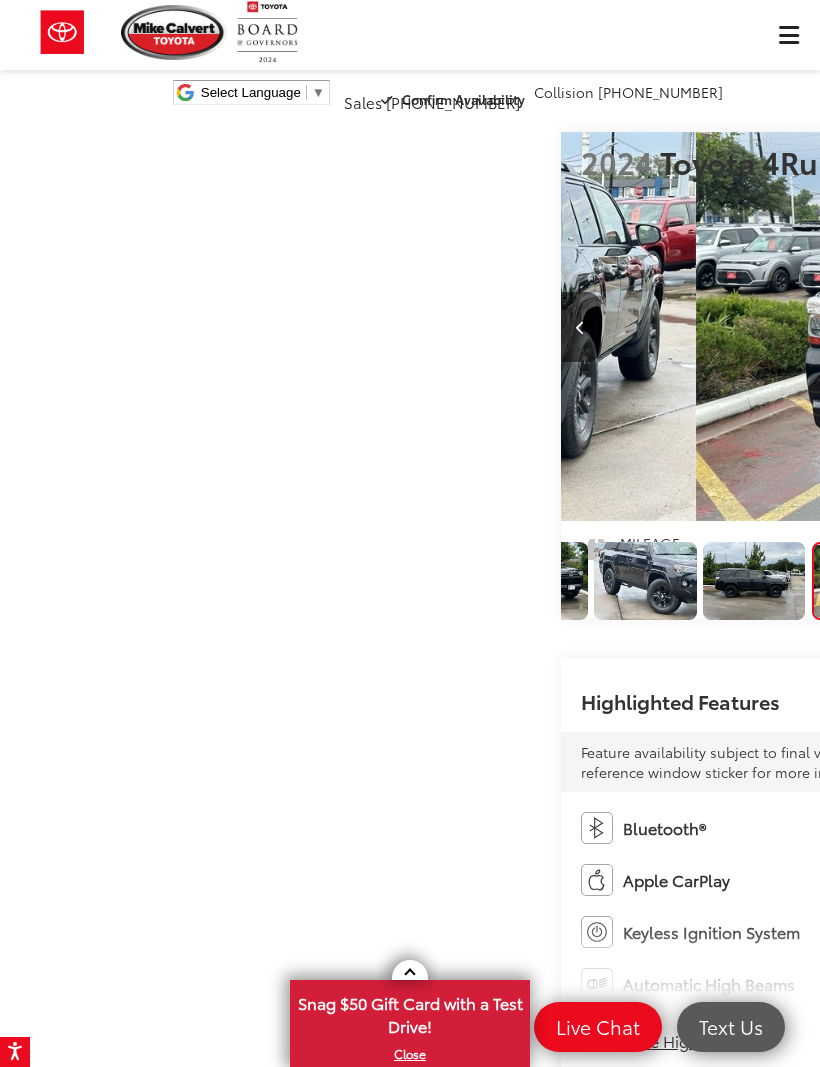 scroll, scrollTop: 0, scrollLeft: 308, axis: horizontal 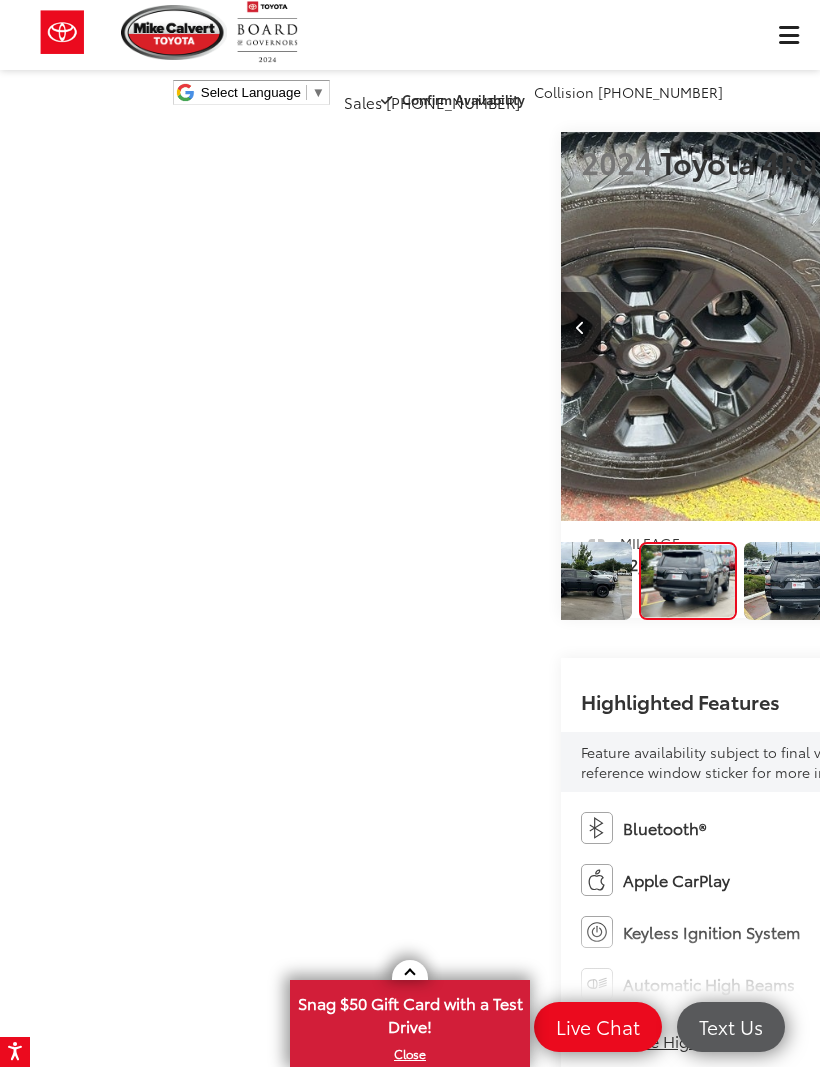 click at bounding box center (1060, 327) 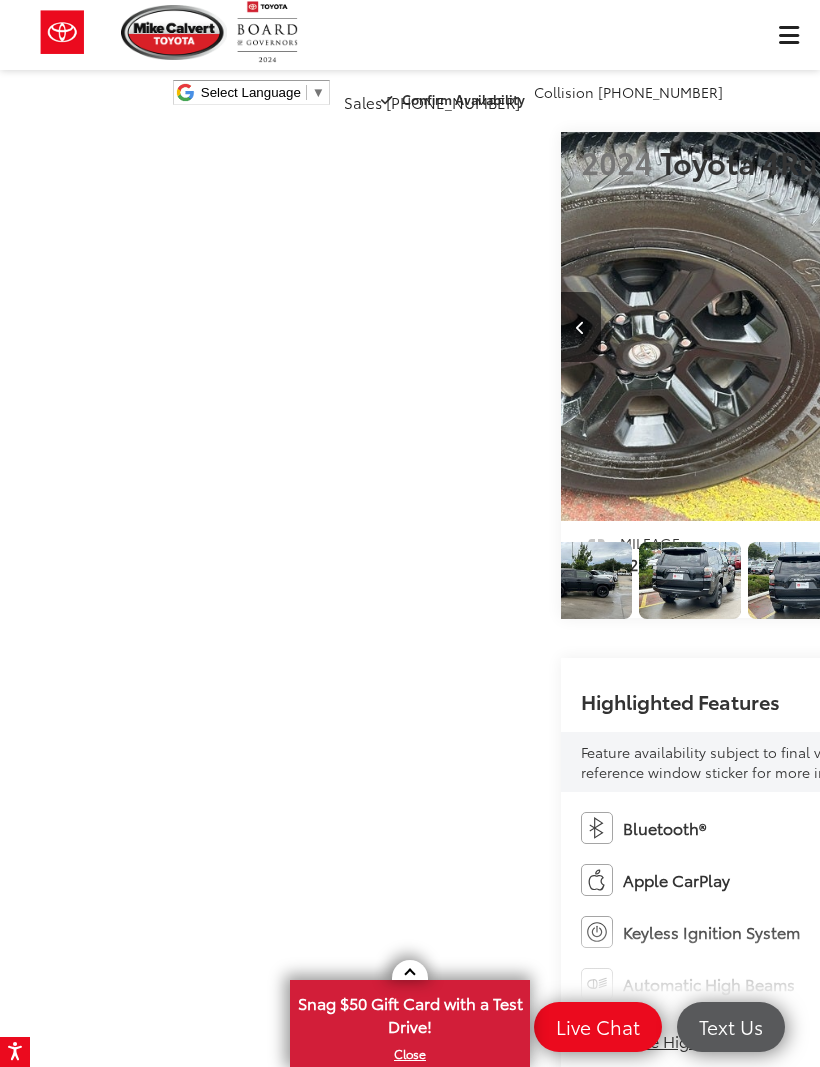 scroll, scrollTop: 0, scrollLeft: 3589, axis: horizontal 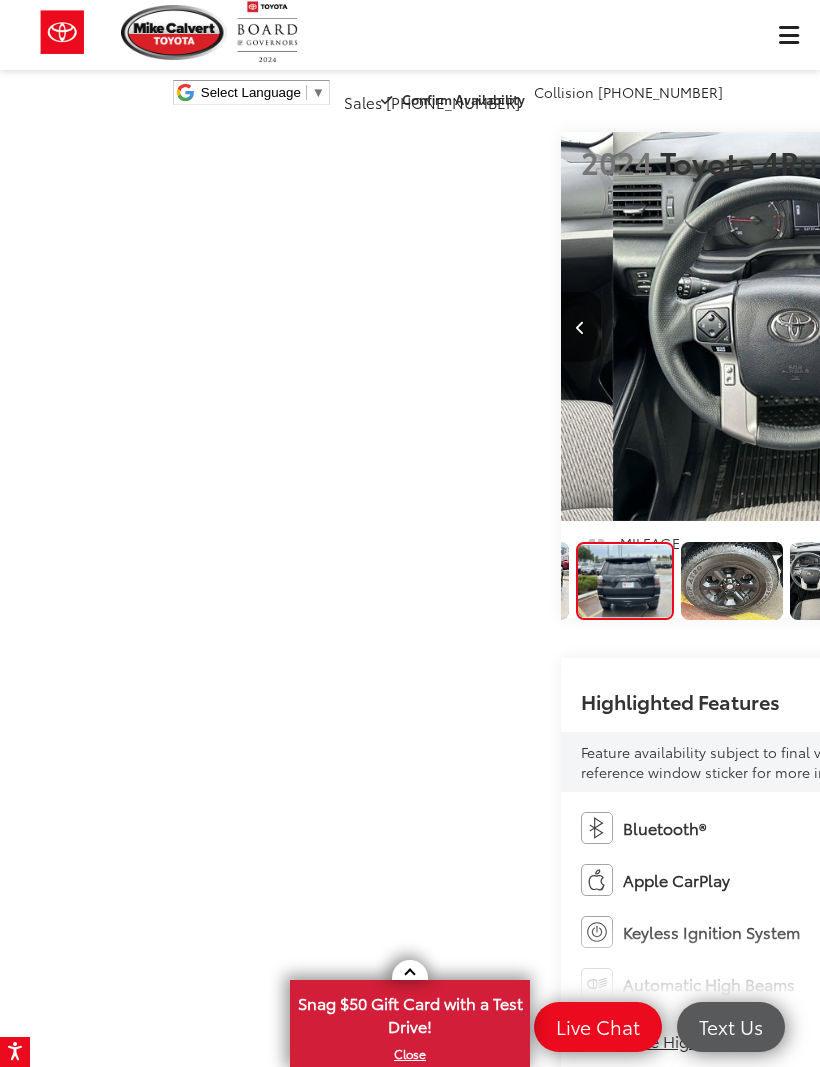 click at bounding box center (1060, 327) 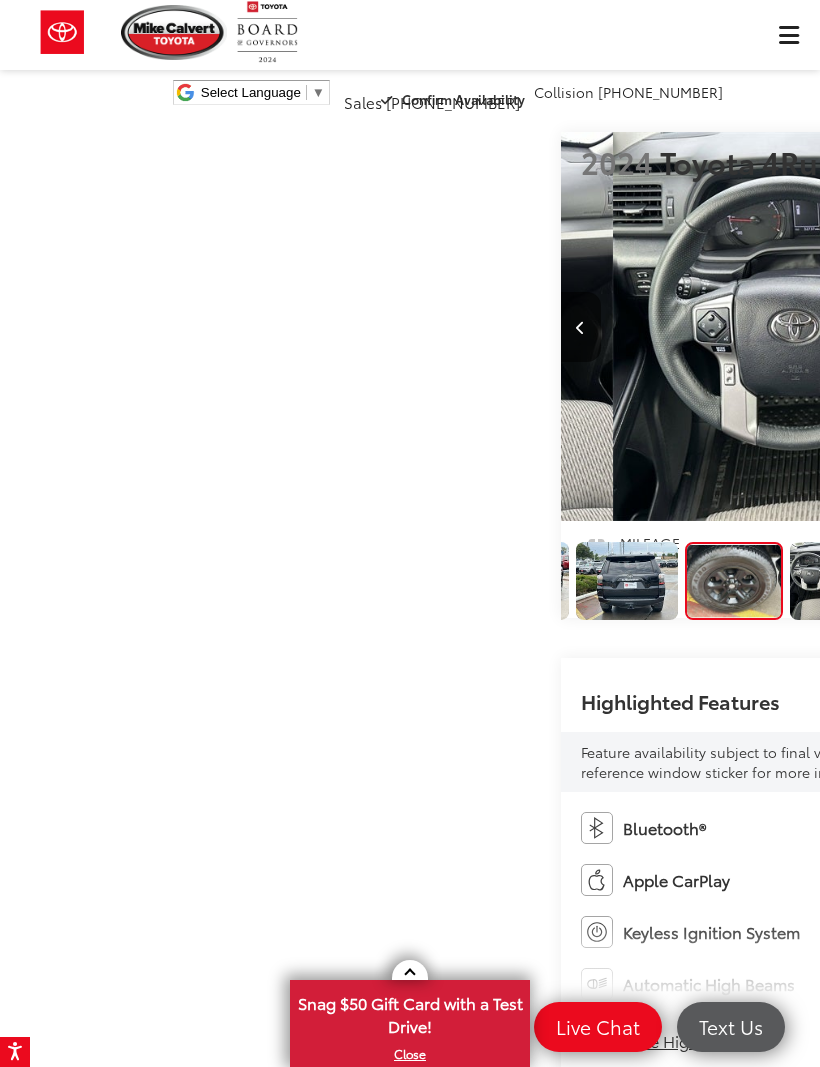 scroll, scrollTop: 0, scrollLeft: 682, axis: horizontal 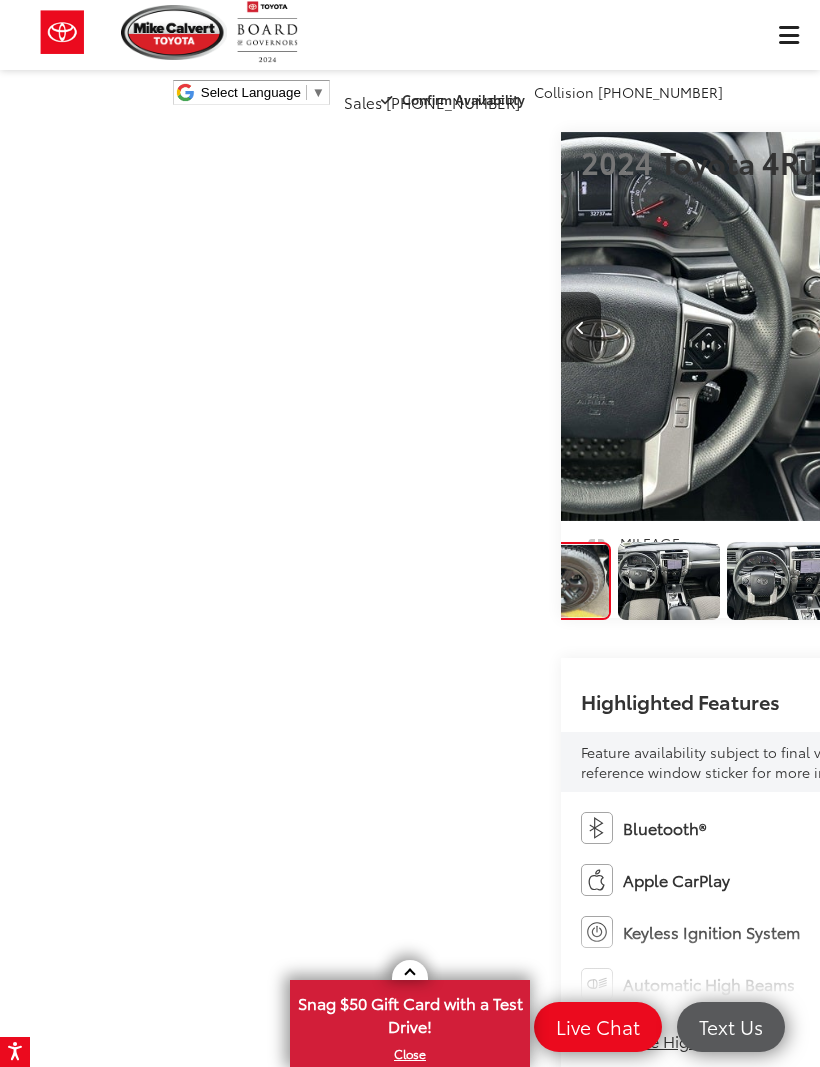 click at bounding box center [1059, 328] 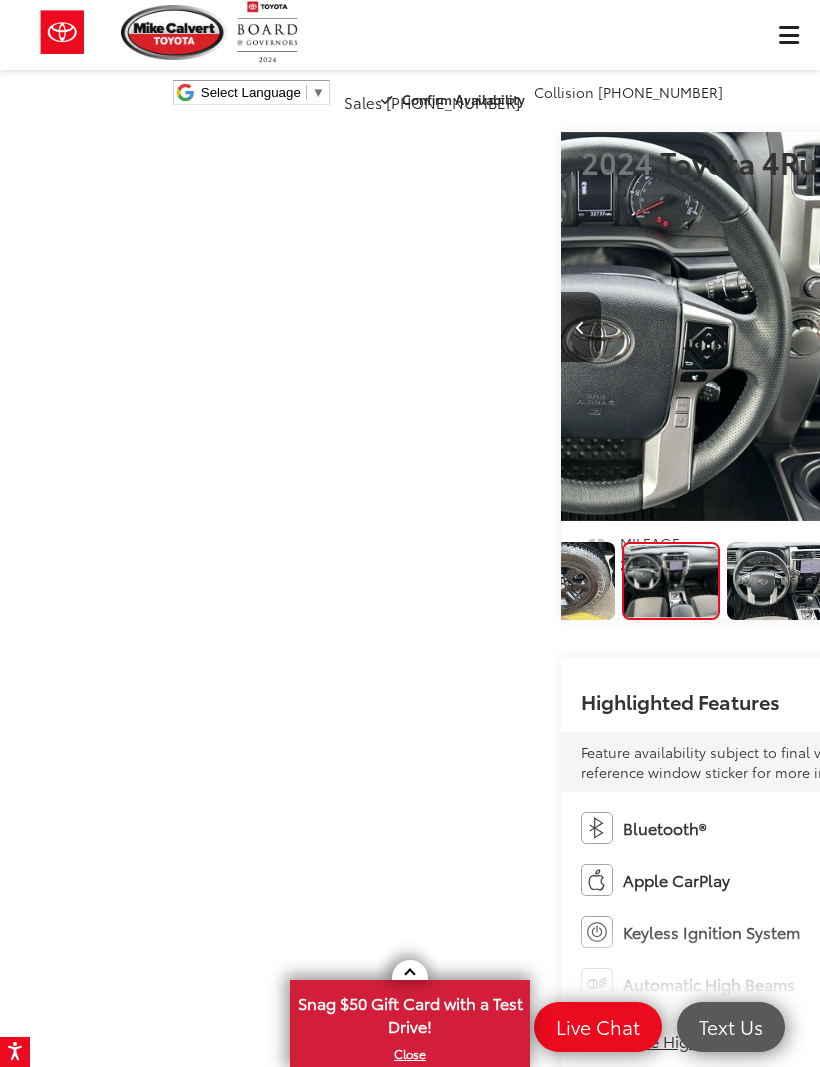 scroll 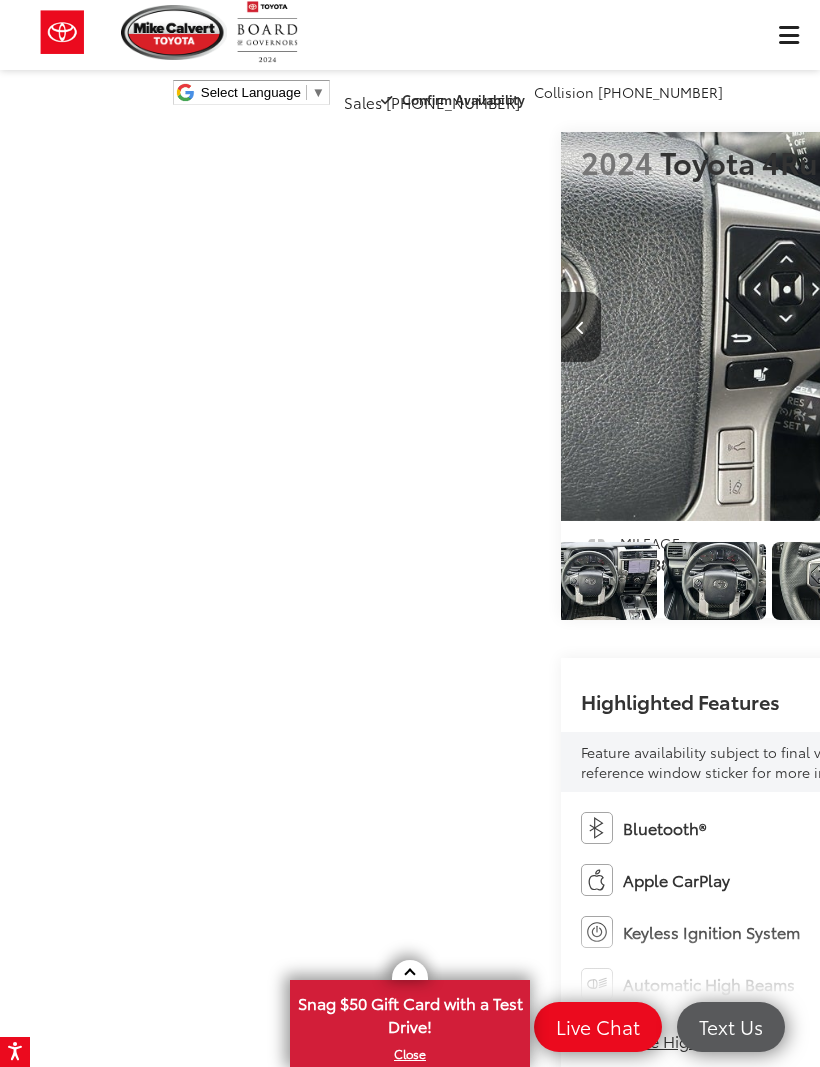 click at bounding box center (1060, 327) 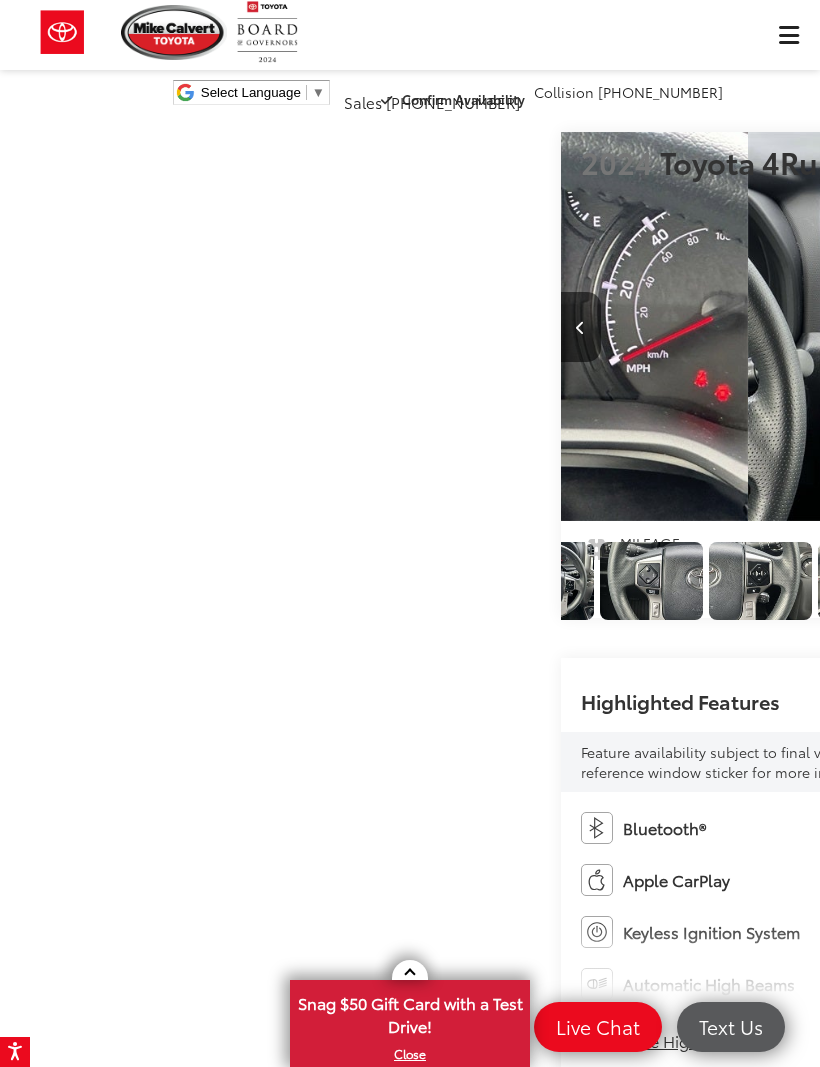 click at bounding box center (1059, 328) 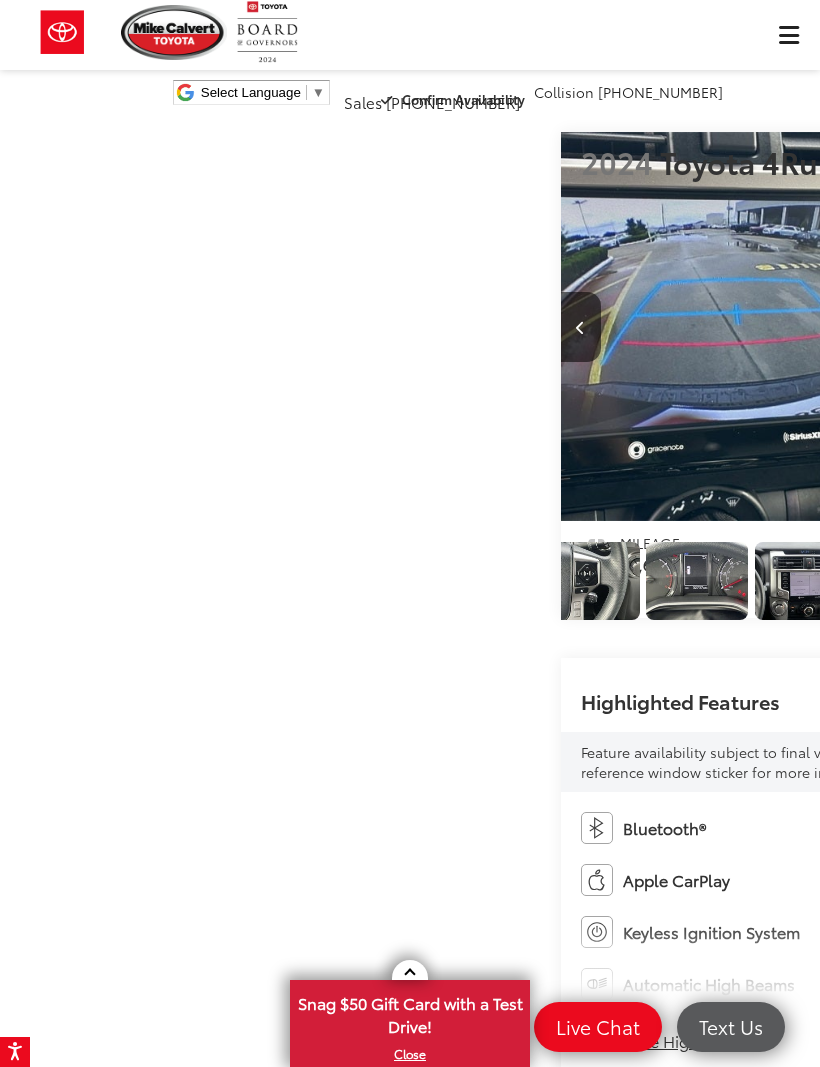 click at bounding box center [1060, 327] 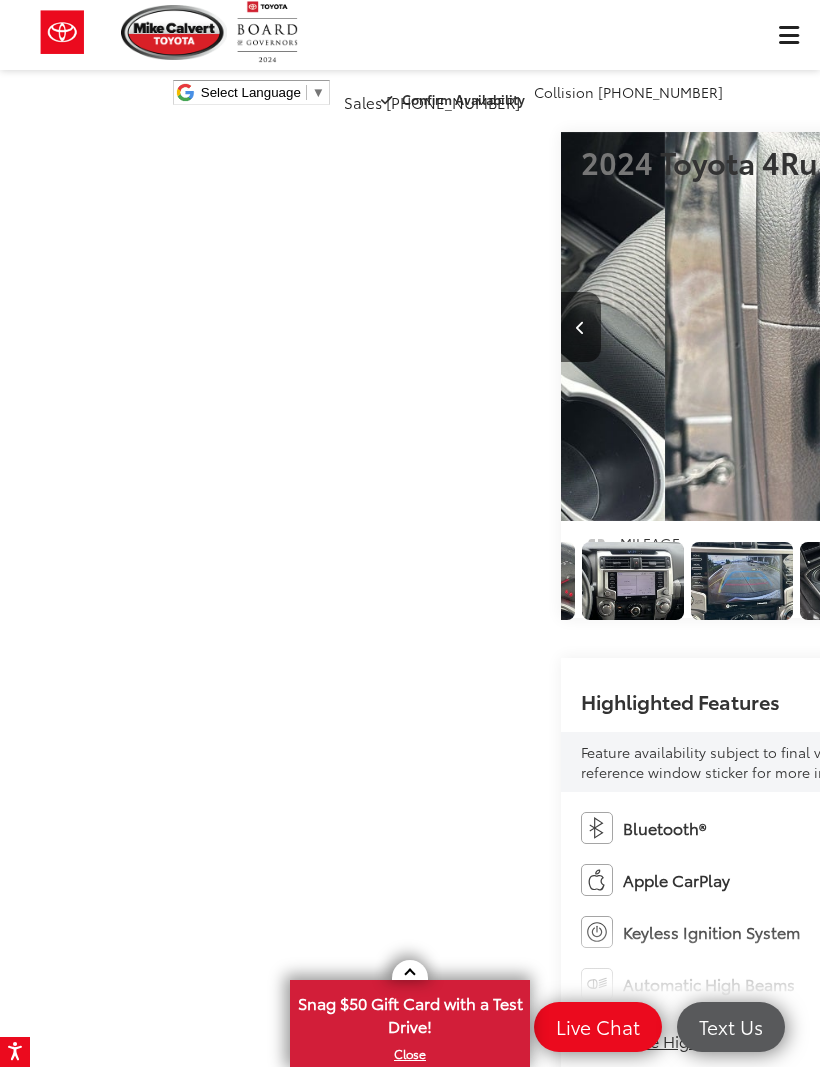 click at bounding box center [1060, 327] 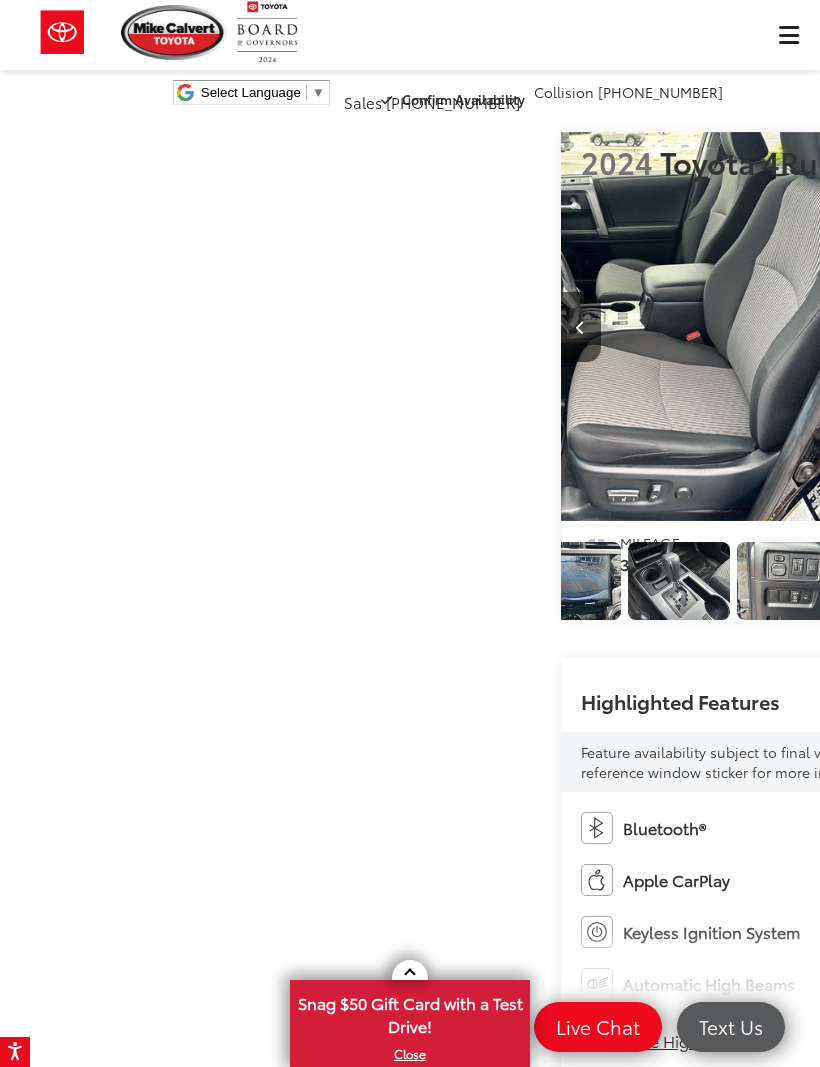 click at bounding box center [1060, 327] 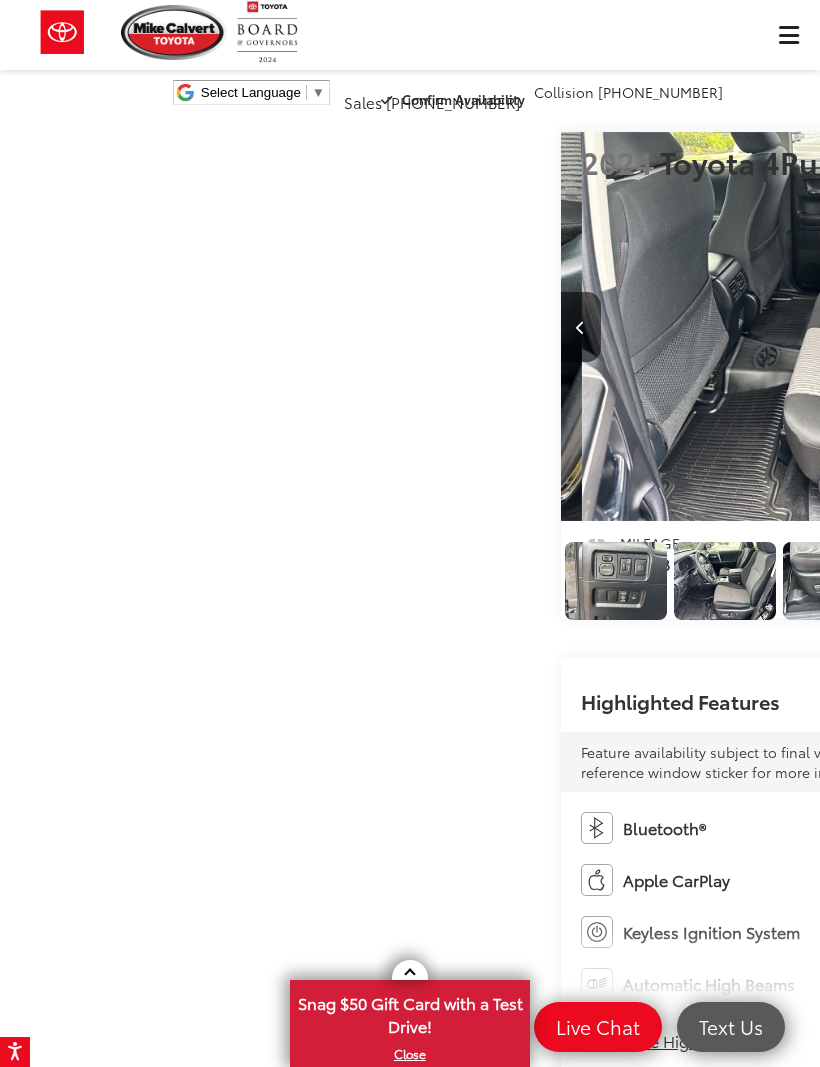 click at bounding box center [1060, 327] 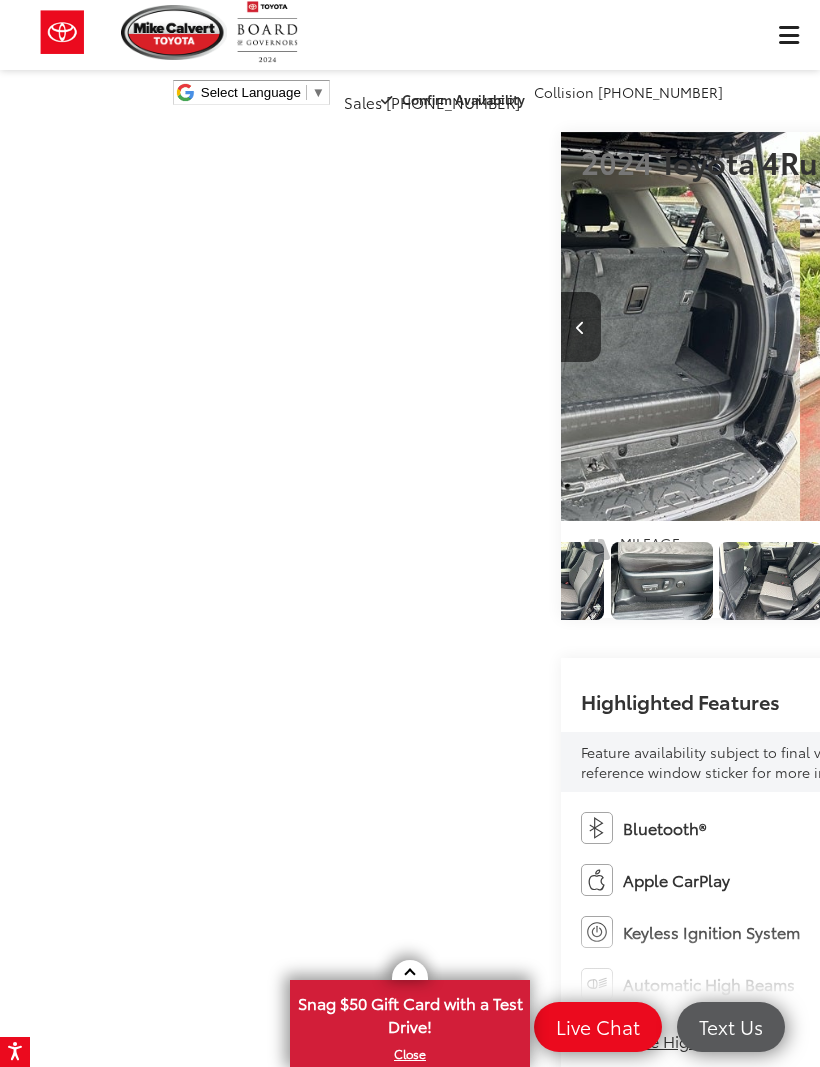 click at bounding box center (1059, 328) 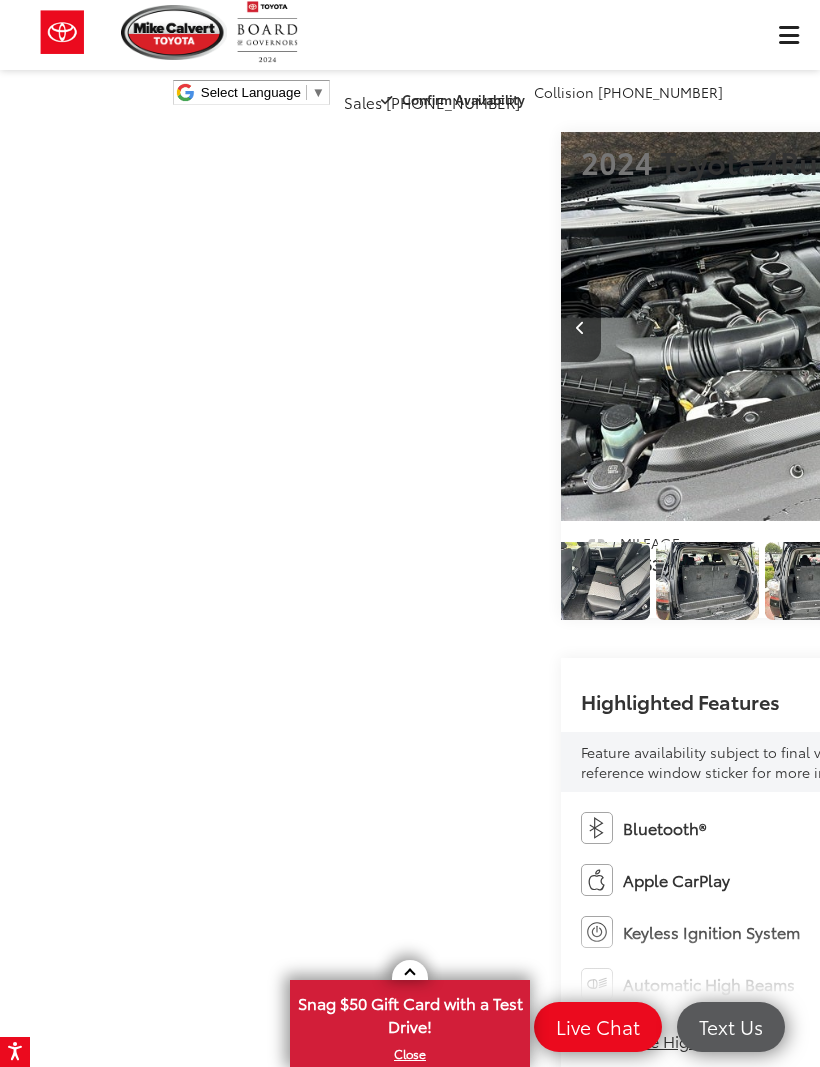 click at bounding box center [1060, 327] 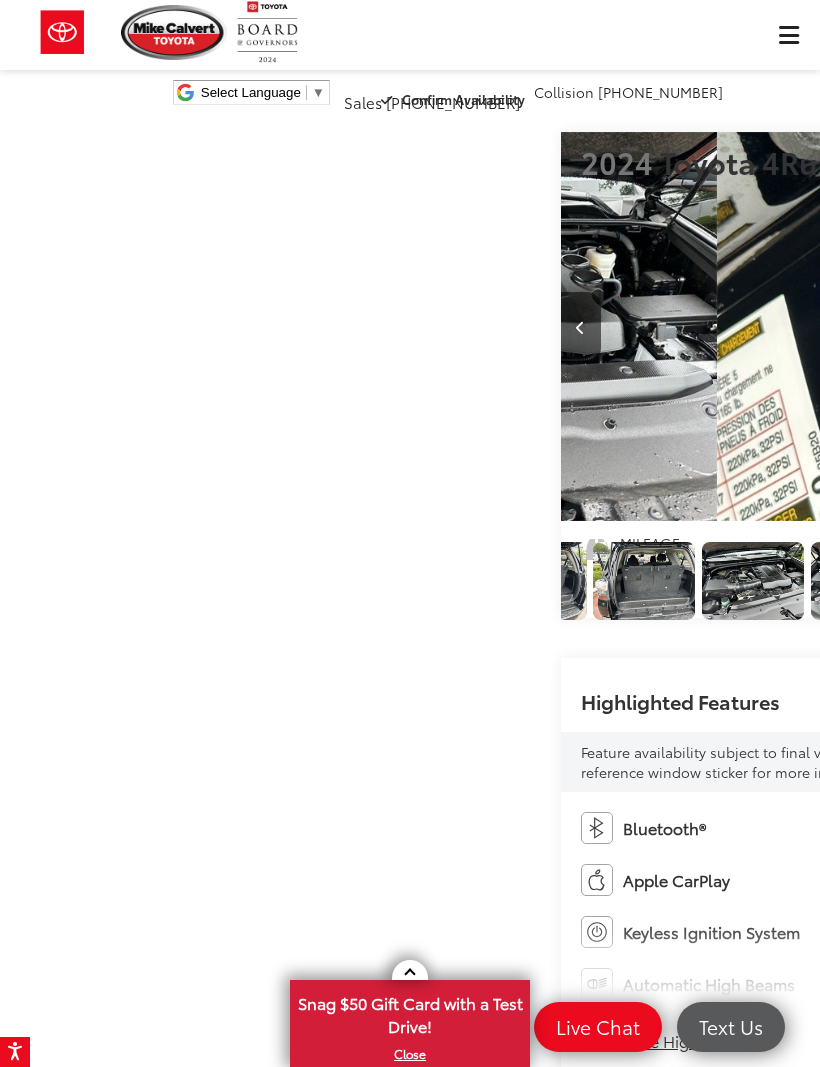 click at bounding box center [1060, 327] 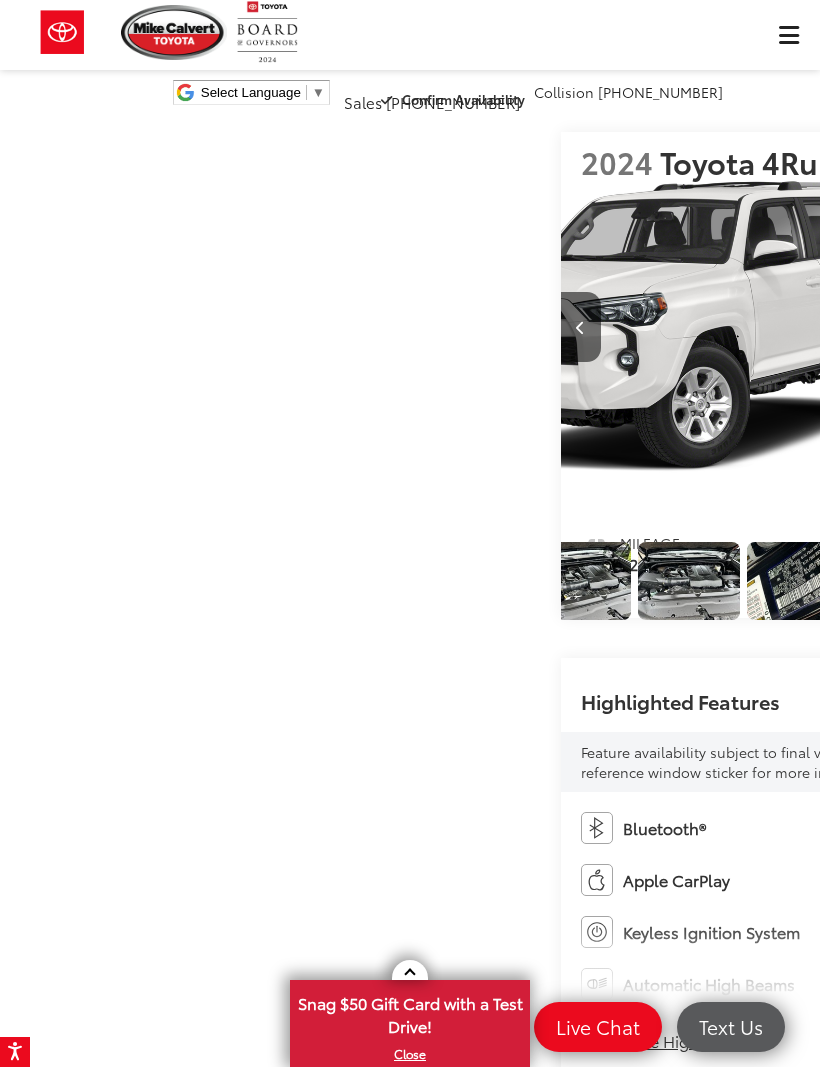 click at bounding box center [1060, 327] 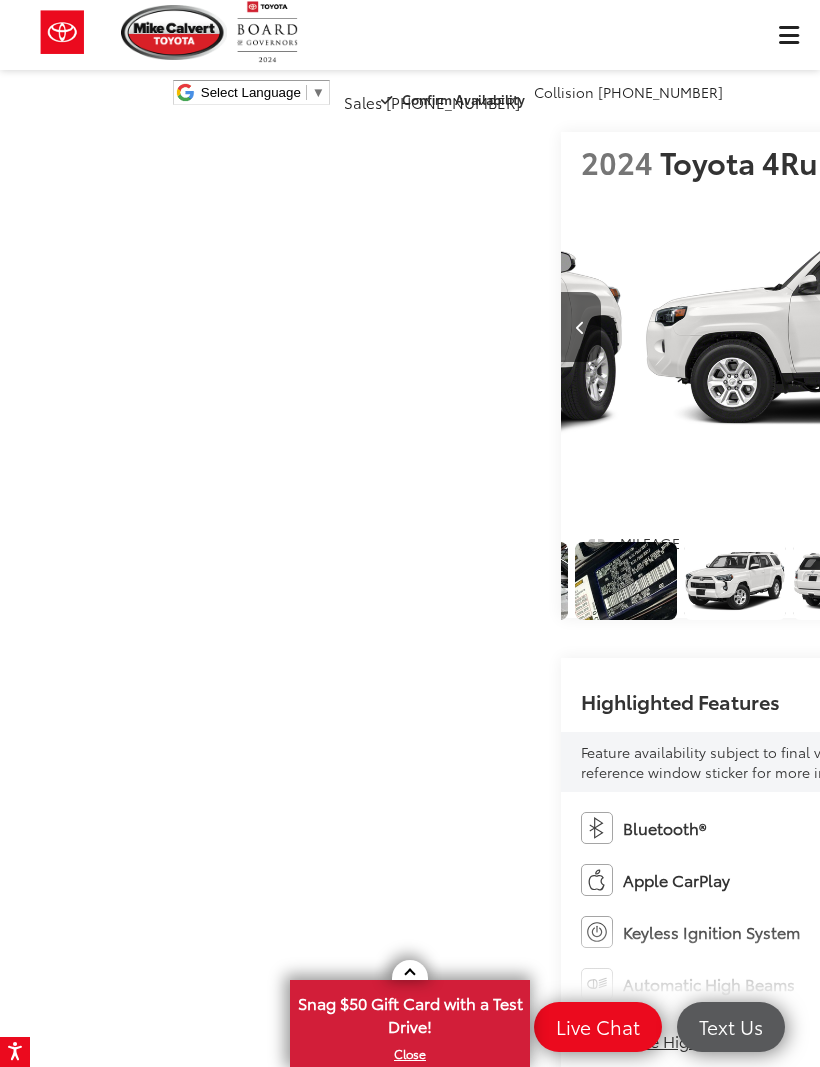 click at bounding box center [1060, 327] 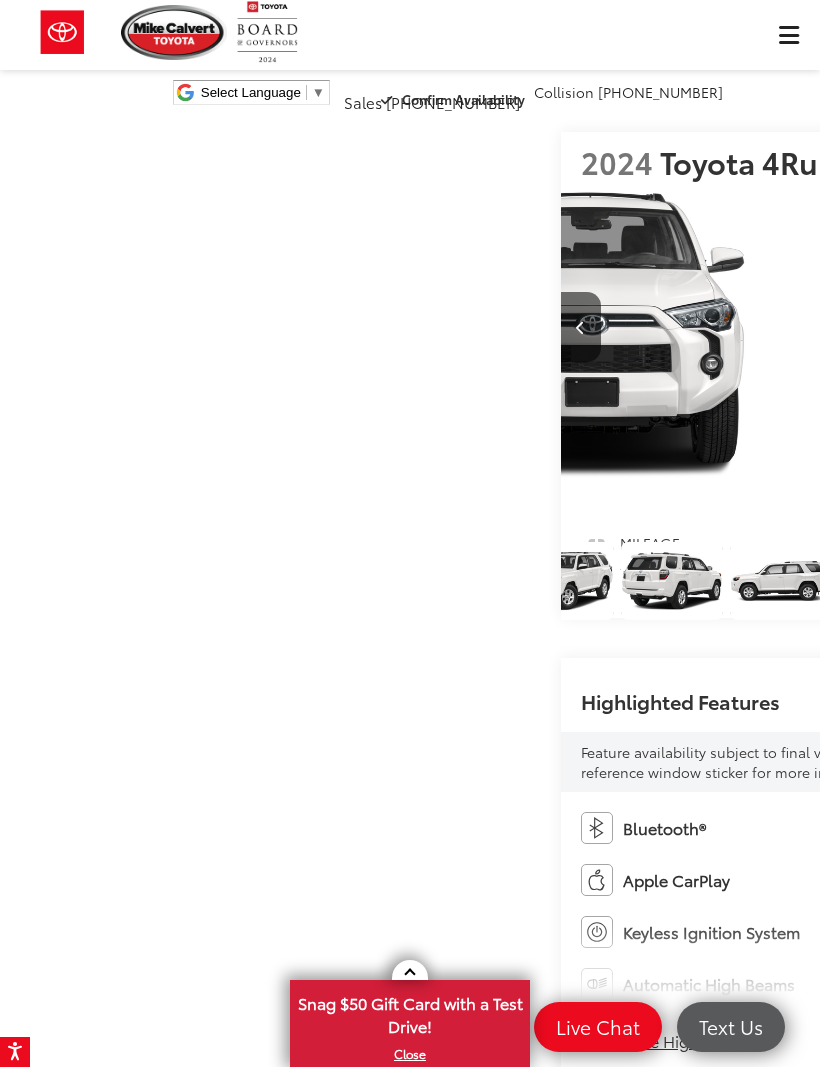 click at bounding box center (1060, 327) 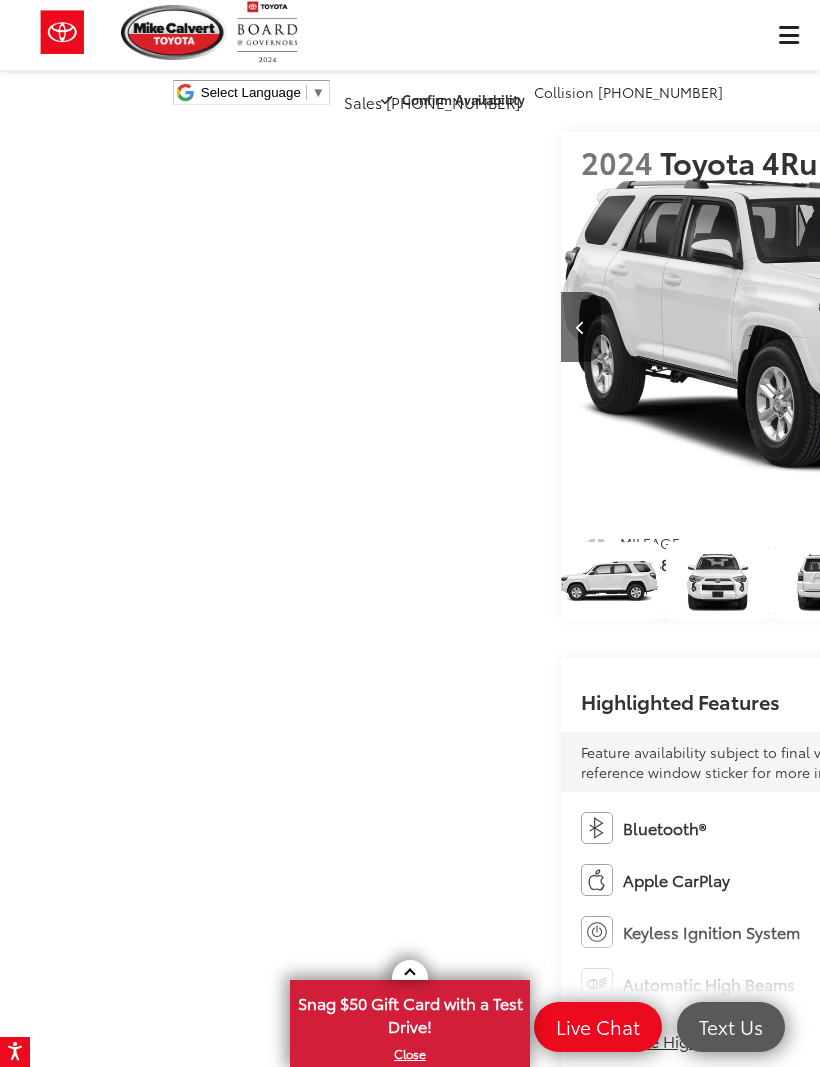 click at bounding box center [1060, 327] 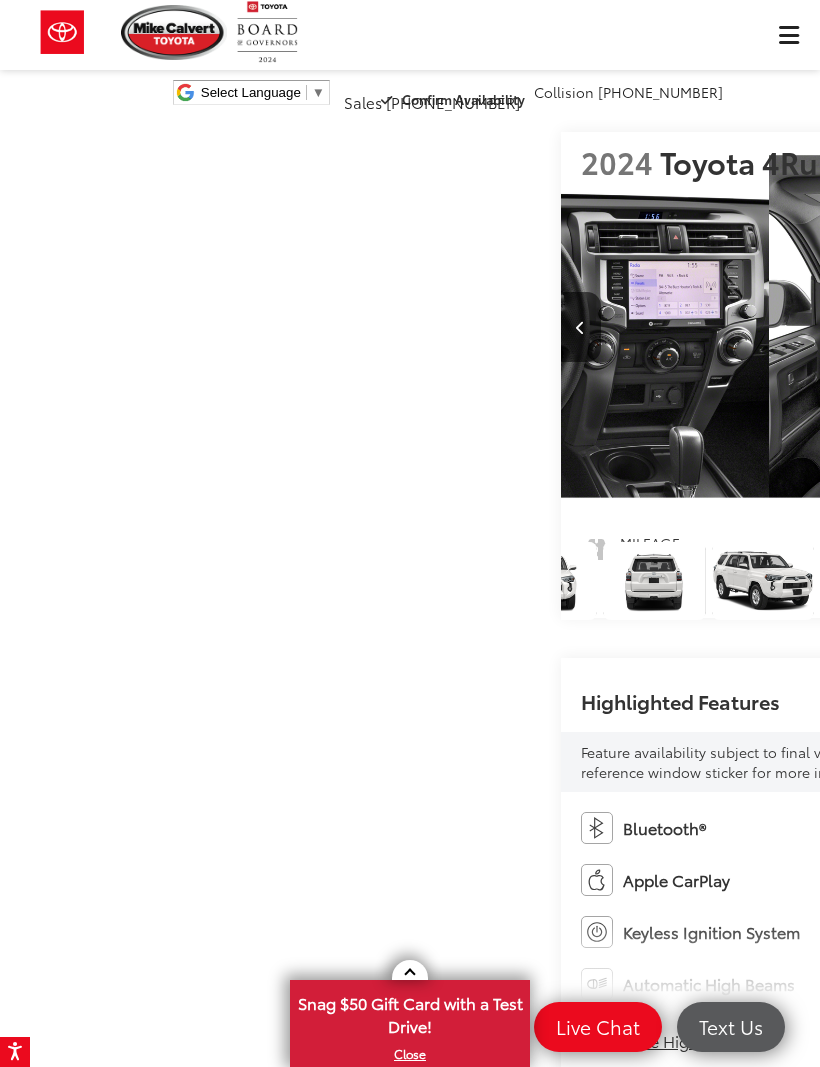 click at bounding box center (1060, 327) 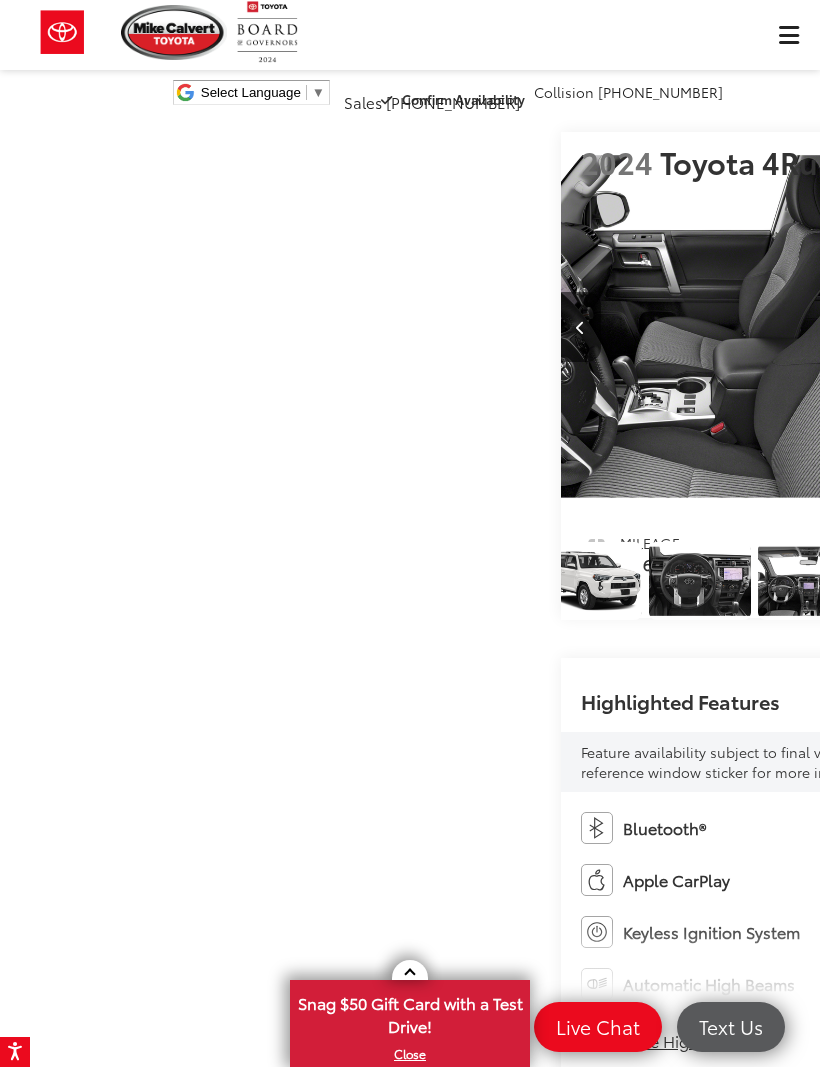 click at bounding box center [1060, 327] 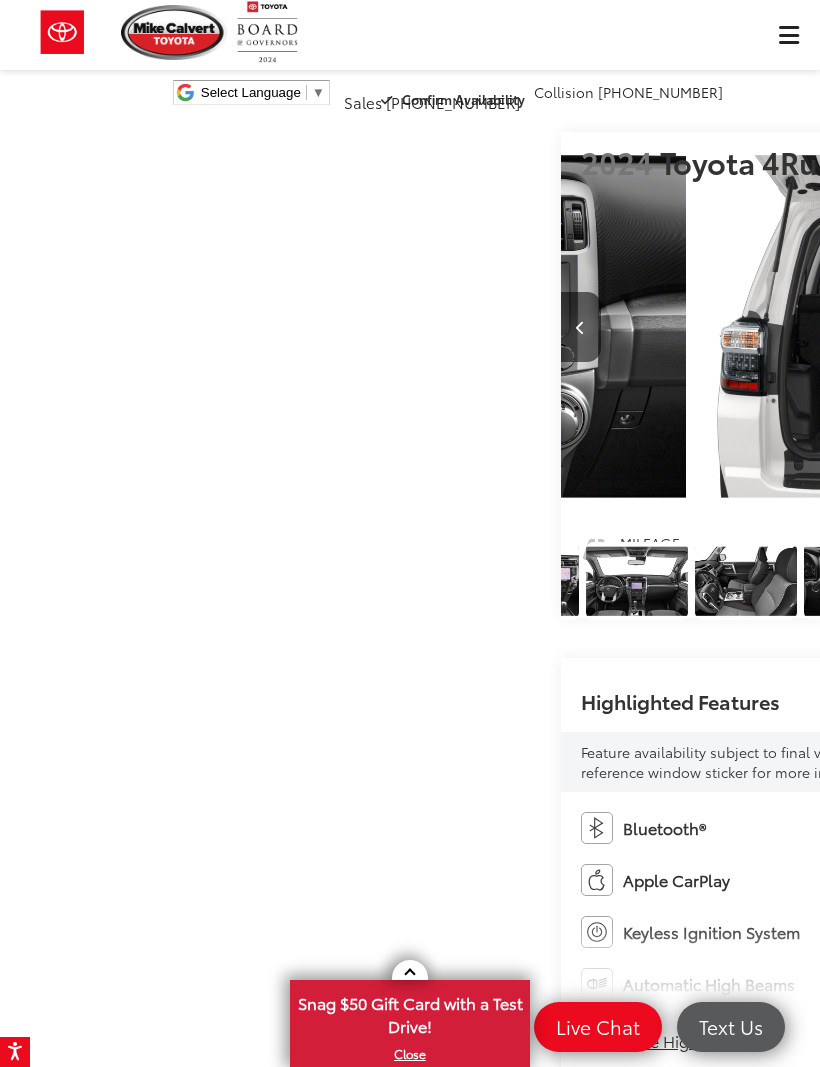 click at bounding box center [1060, 327] 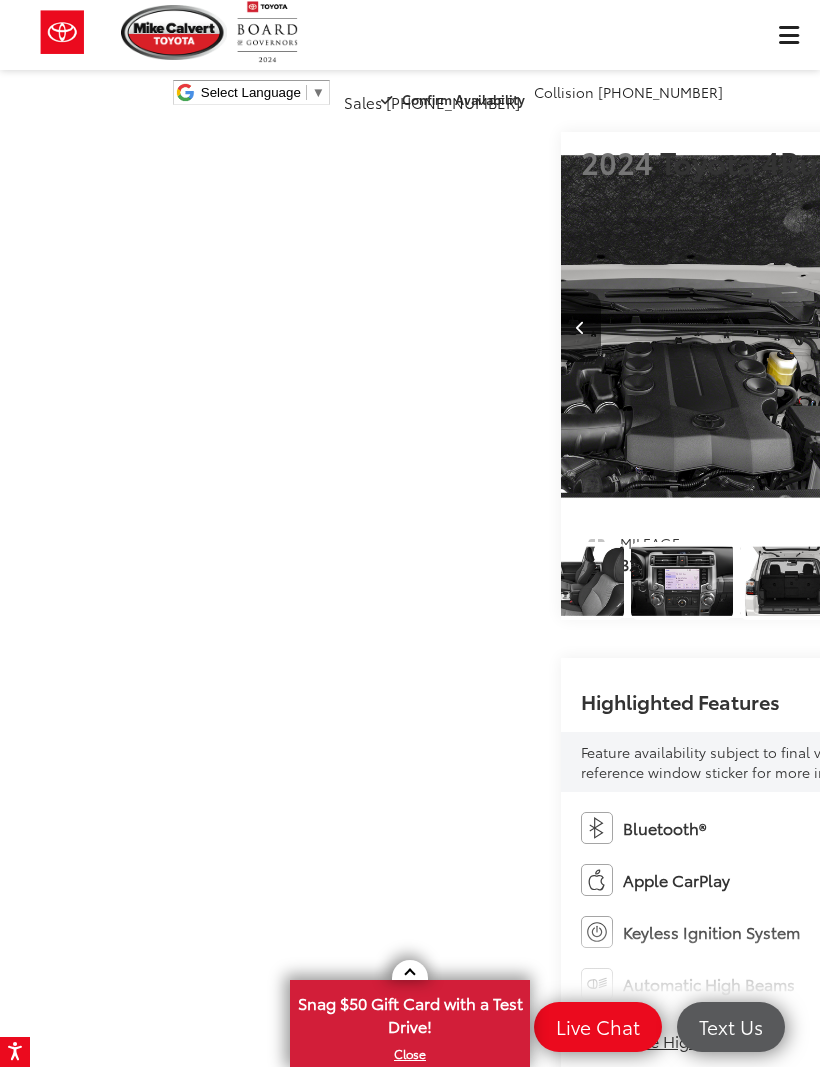 click at bounding box center (1060, 327) 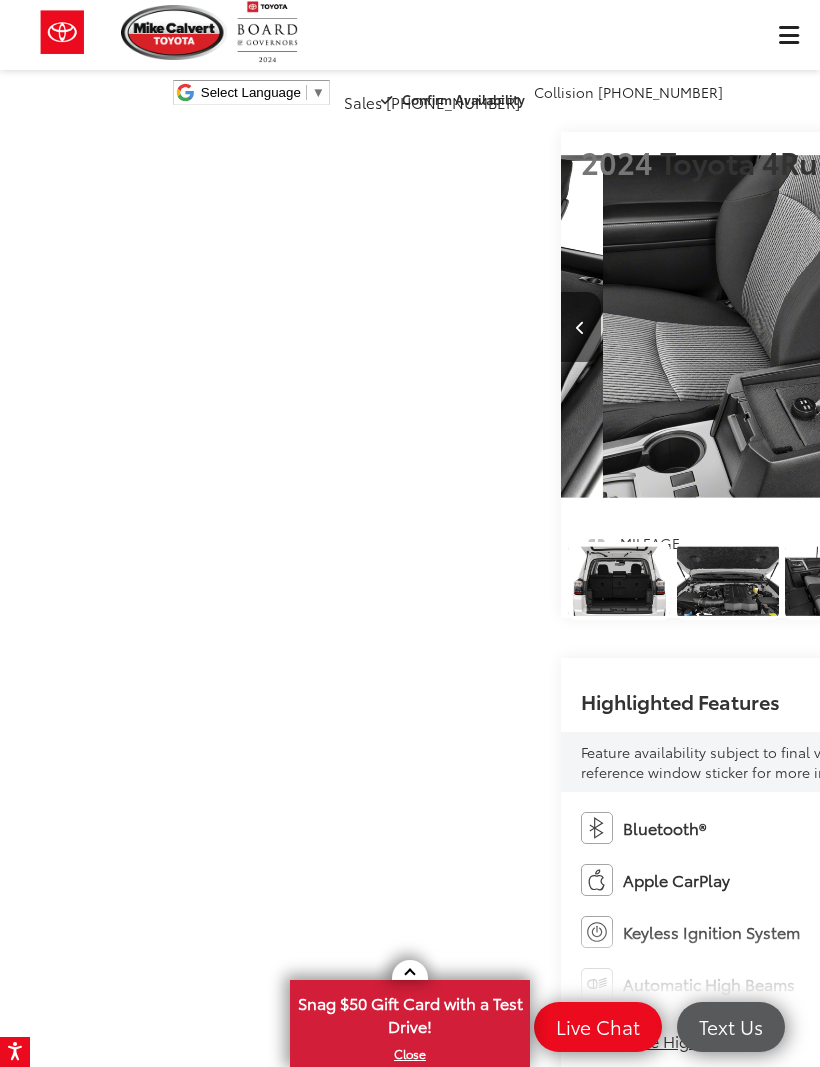 click at bounding box center (1060, 327) 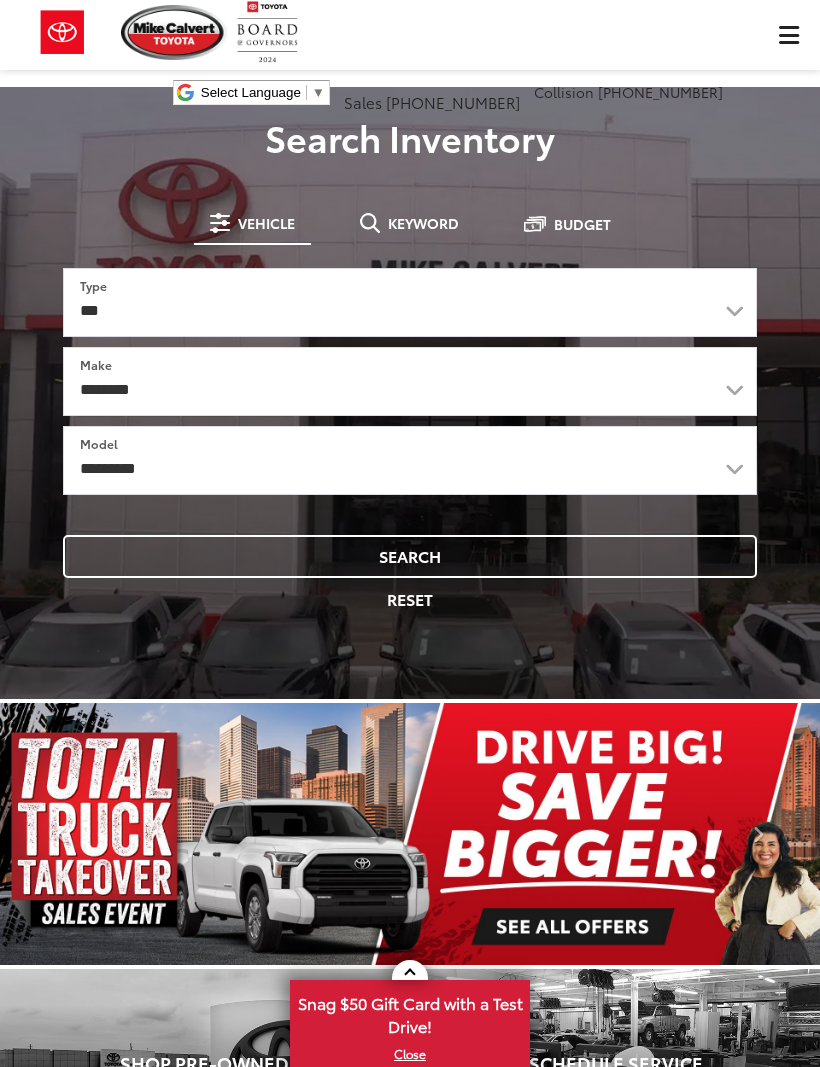 scroll, scrollTop: 0, scrollLeft: 0, axis: both 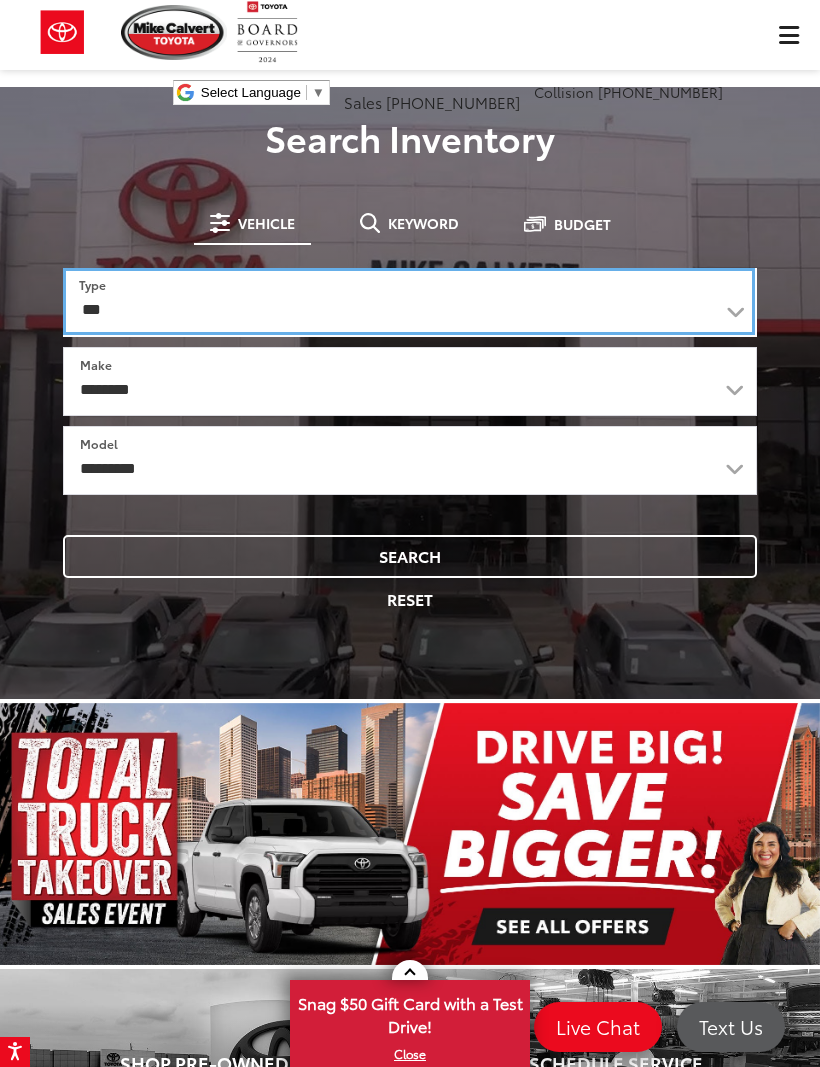 click on "***
***
****
*********" at bounding box center [409, 301] 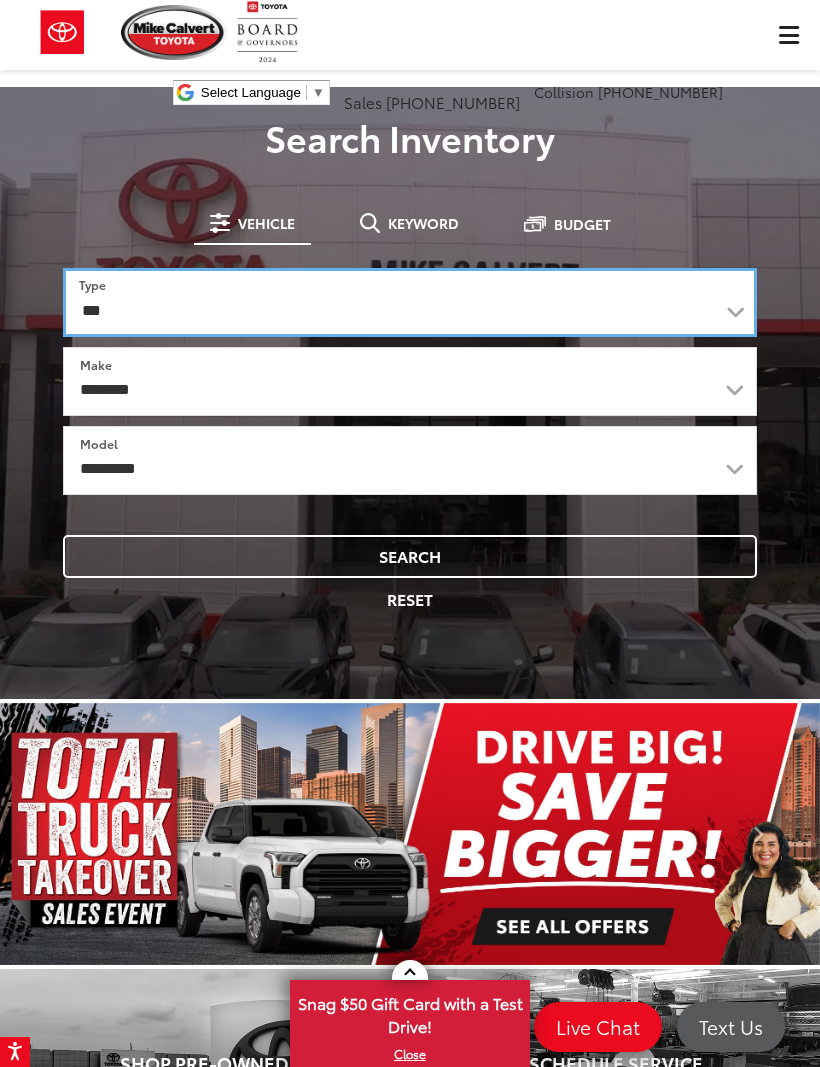 select on "******" 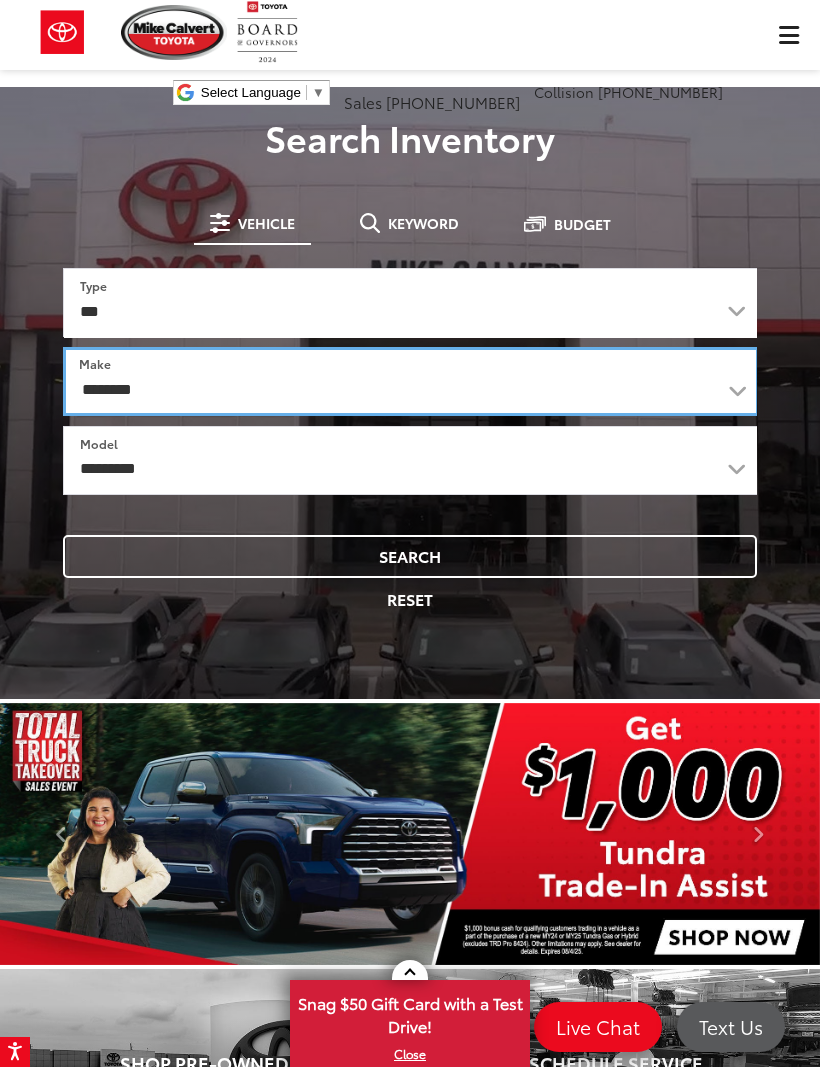 click on "**********" at bounding box center (411, 381) 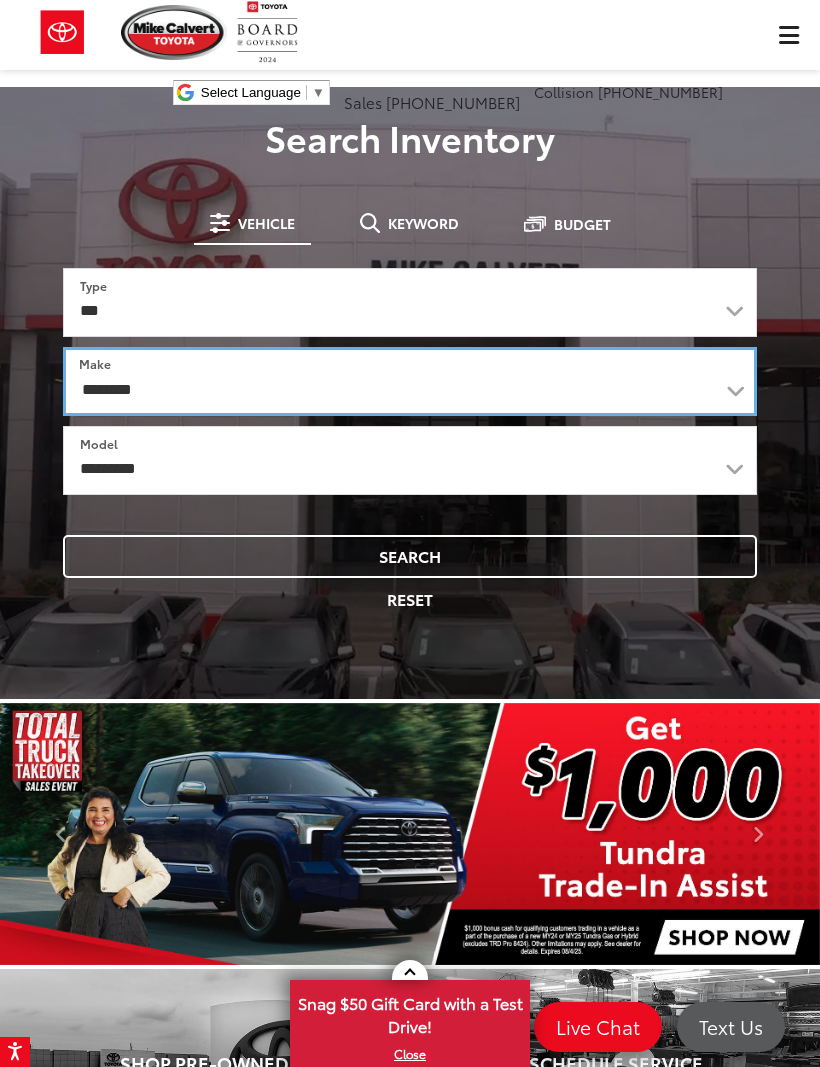select on "******" 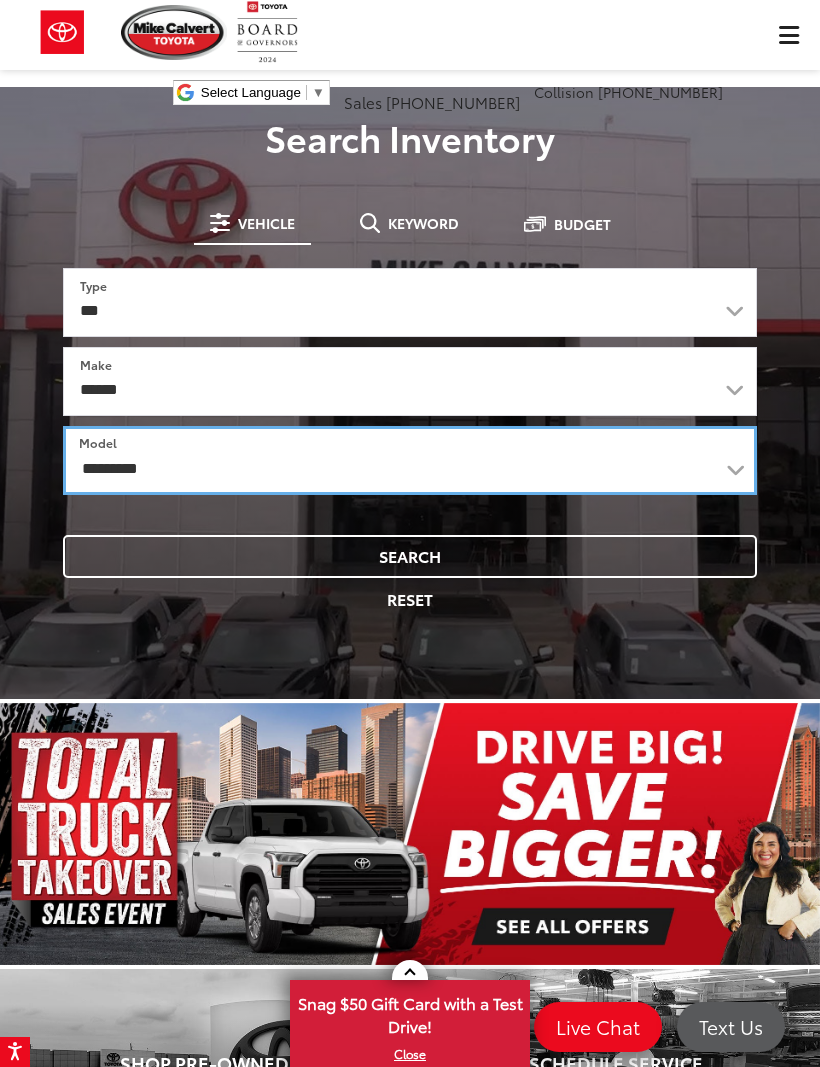 click on "**********" at bounding box center [410, 460] 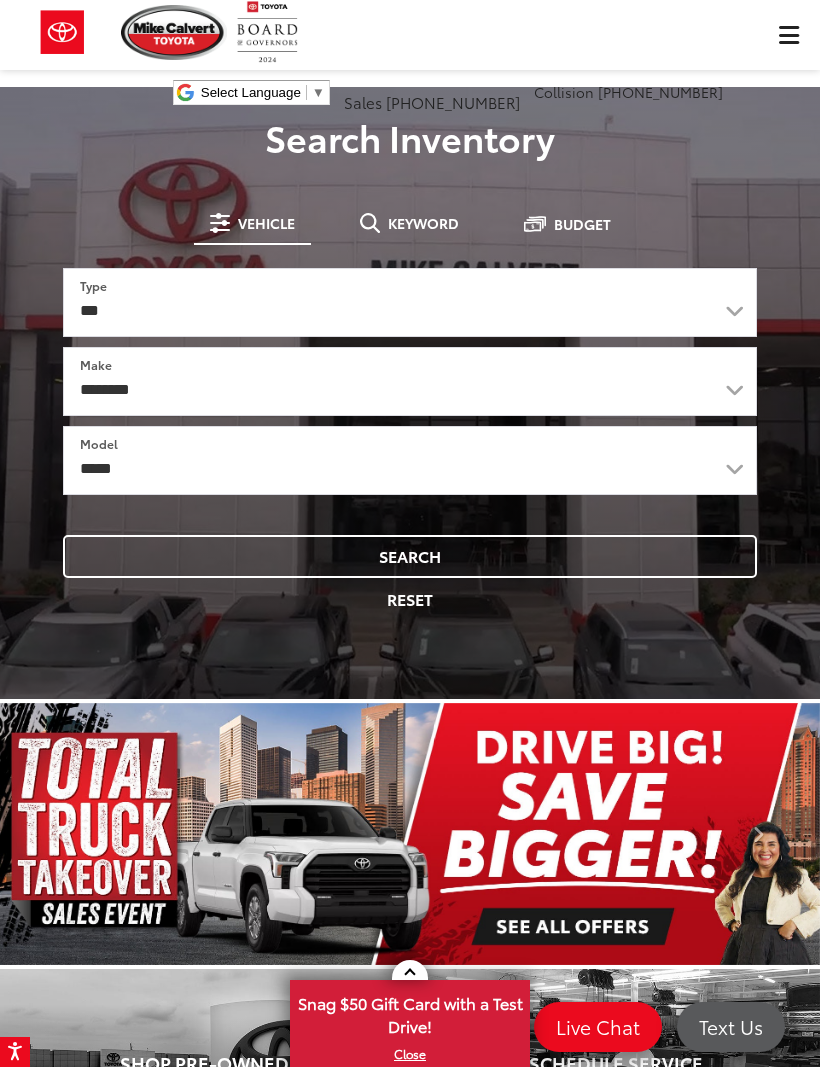 click on "Search" at bounding box center [410, 556] 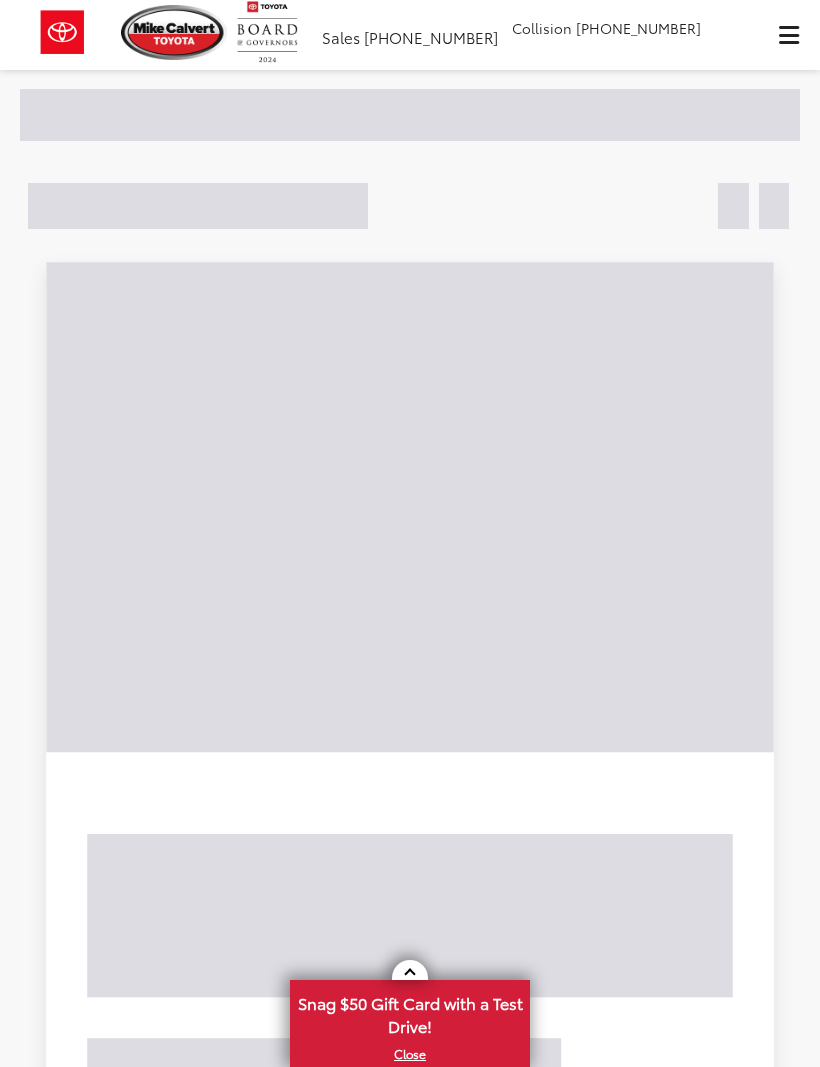 scroll, scrollTop: 0, scrollLeft: 0, axis: both 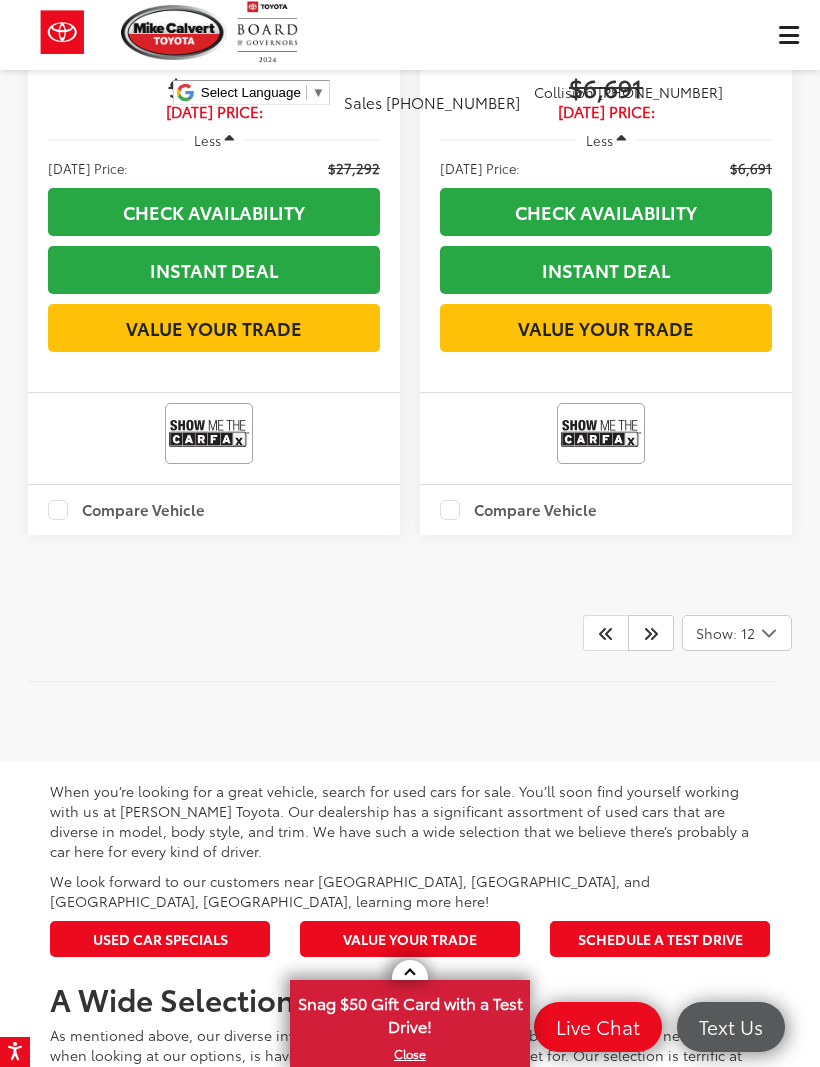 click at bounding box center (651, 633) 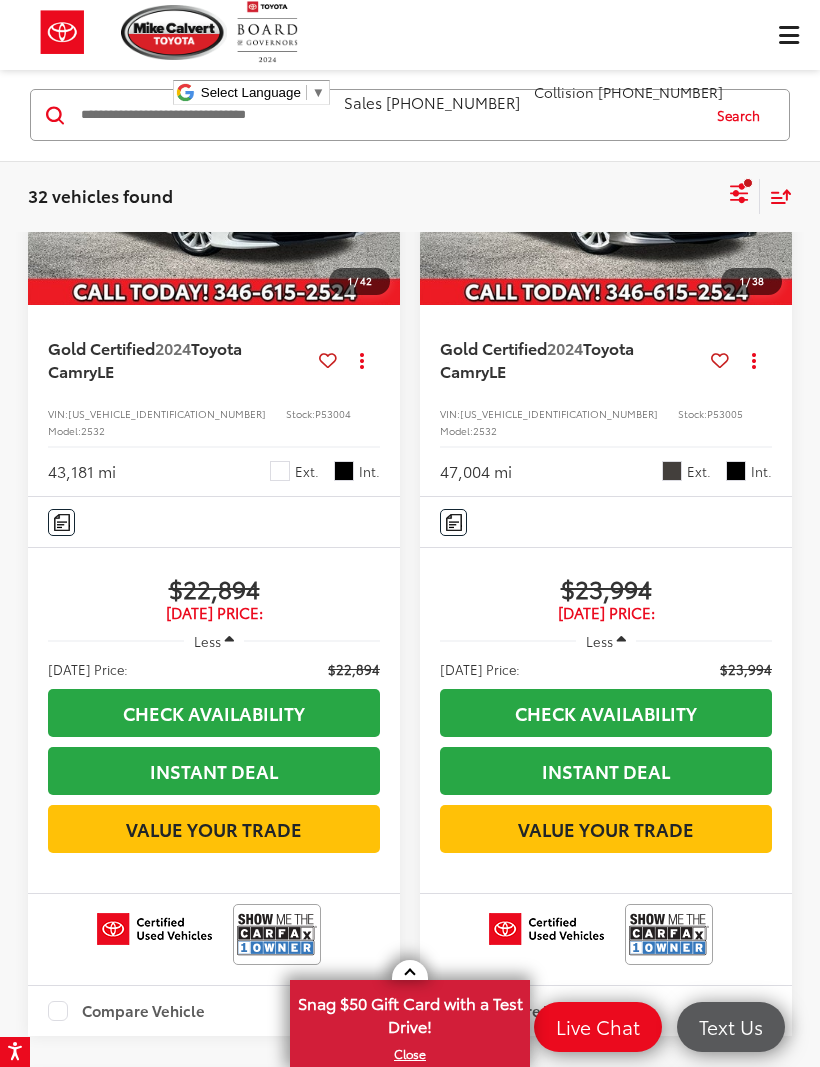 scroll, scrollTop: 67, scrollLeft: 0, axis: vertical 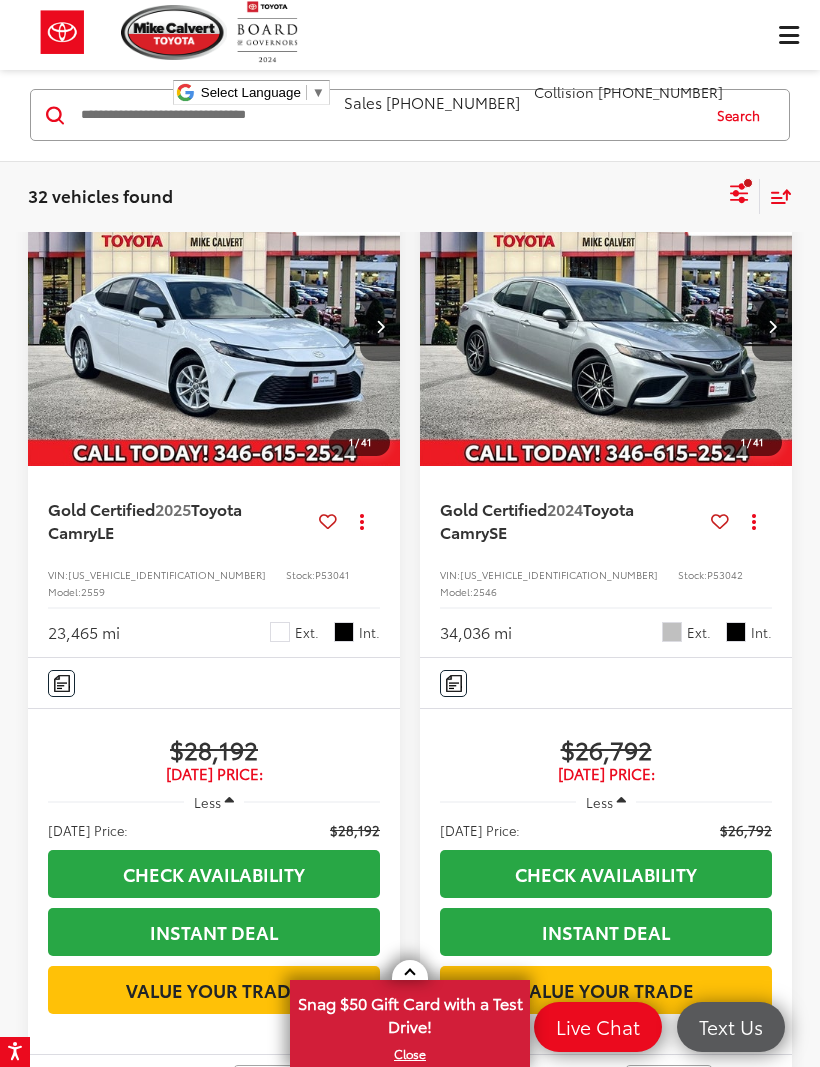 click at bounding box center (606, 326) 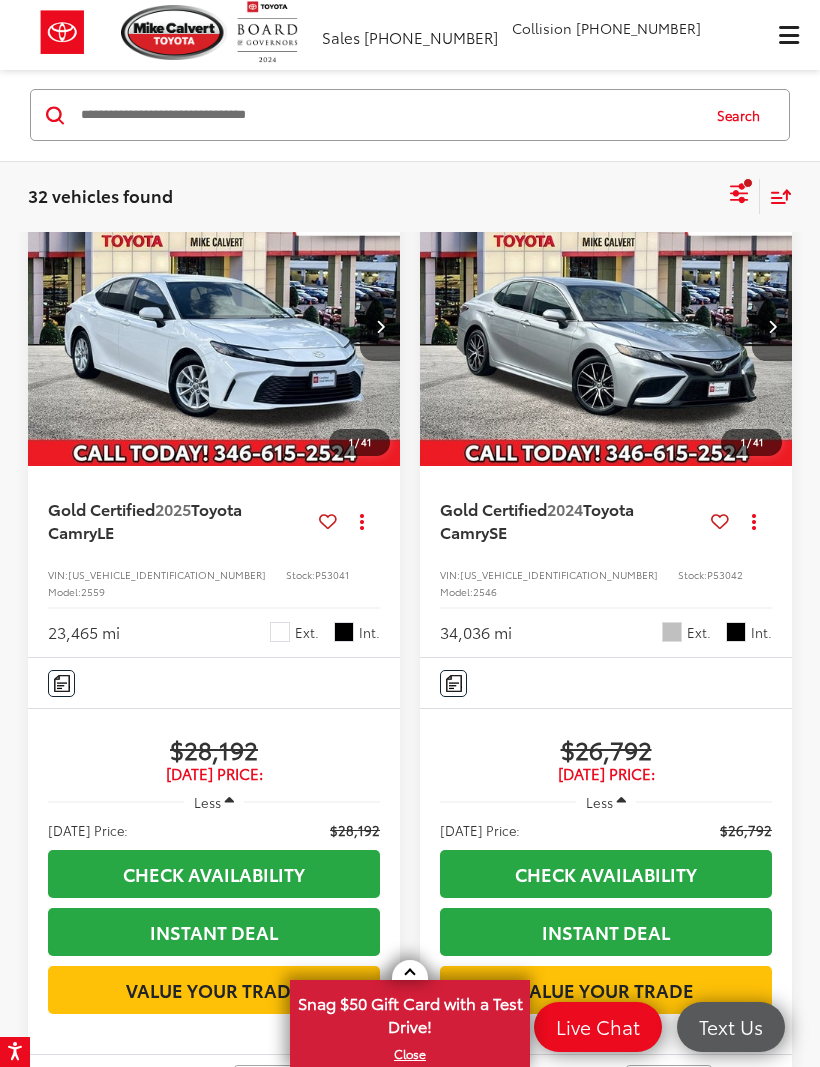 scroll, scrollTop: 135, scrollLeft: 0, axis: vertical 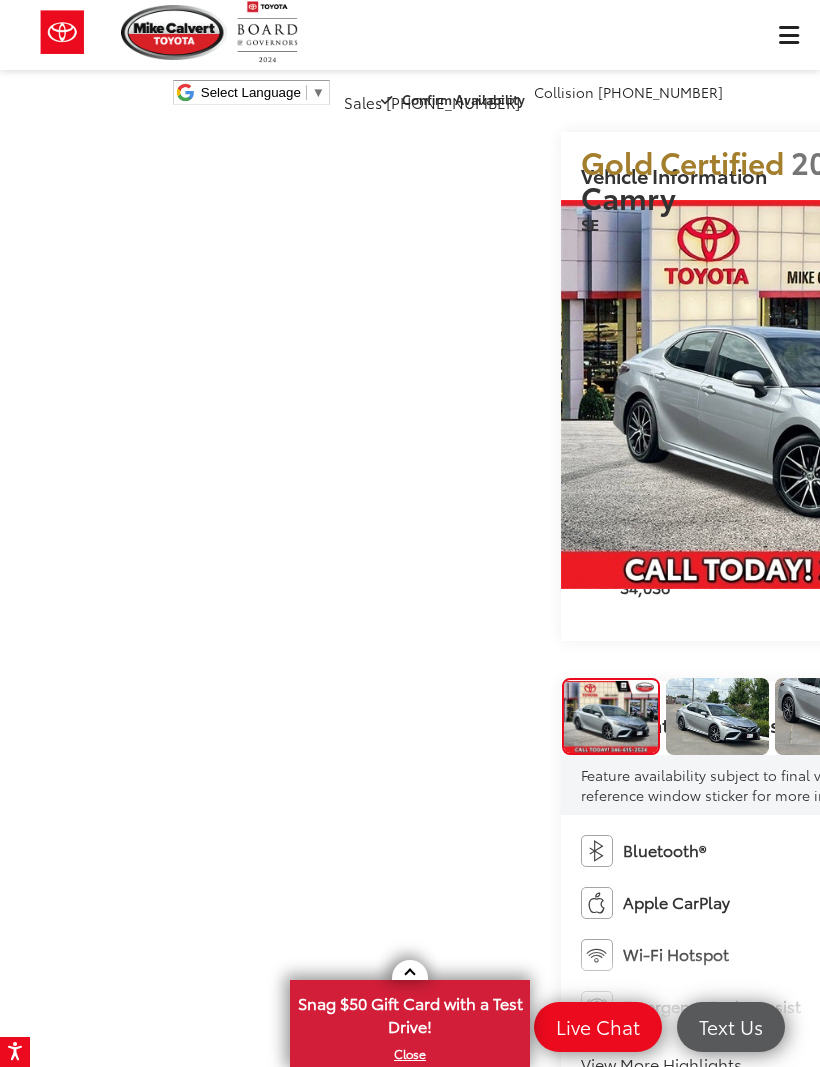 click at bounding box center (1060, 394) 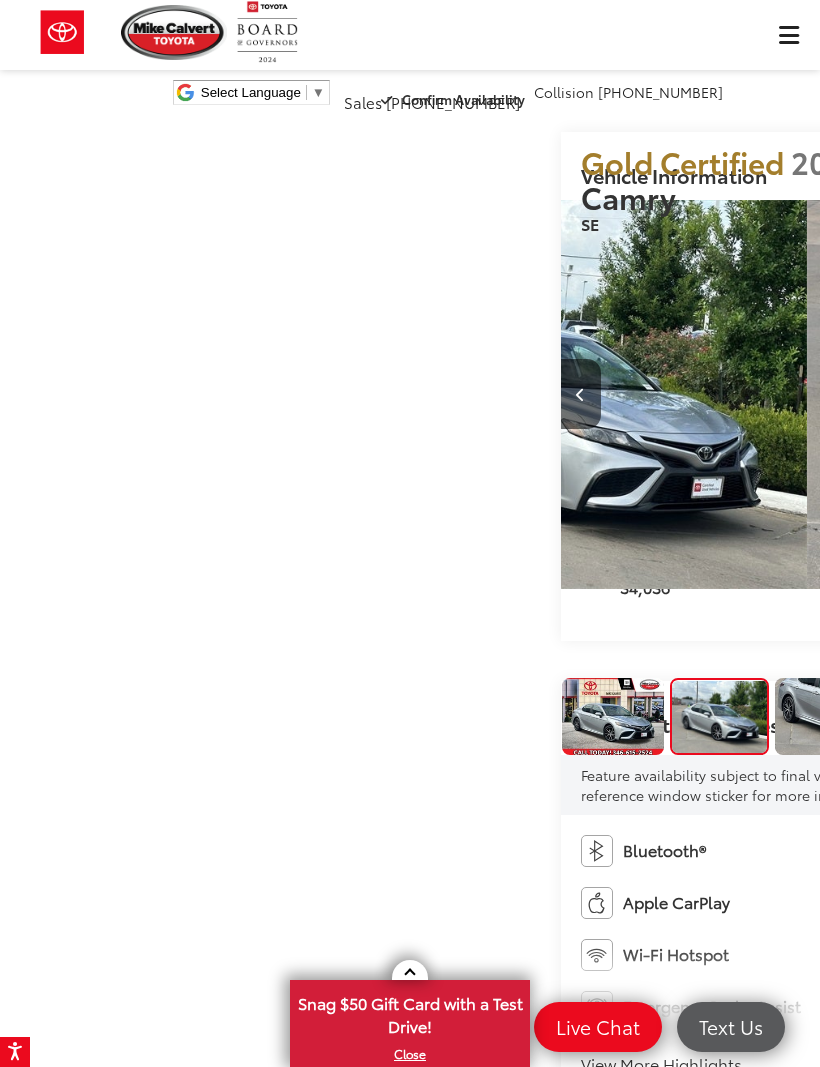 scroll, scrollTop: 0, scrollLeft: 820, axis: horizontal 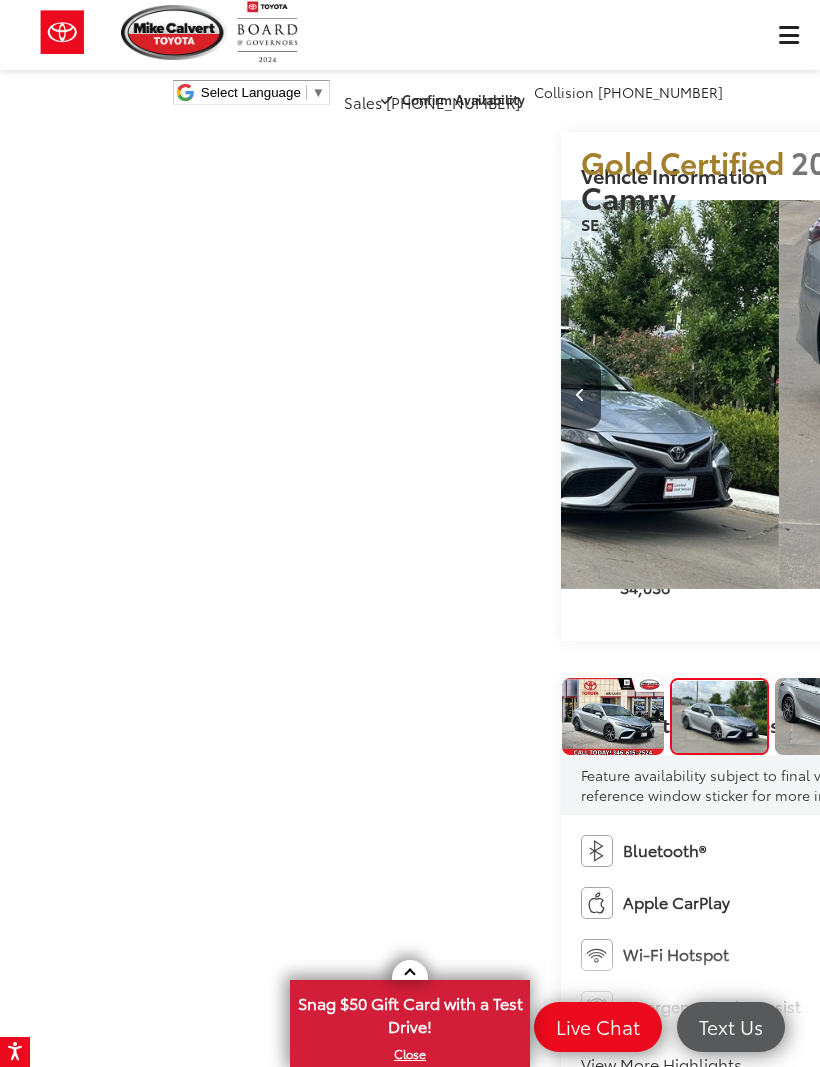 click at bounding box center [1060, 394] 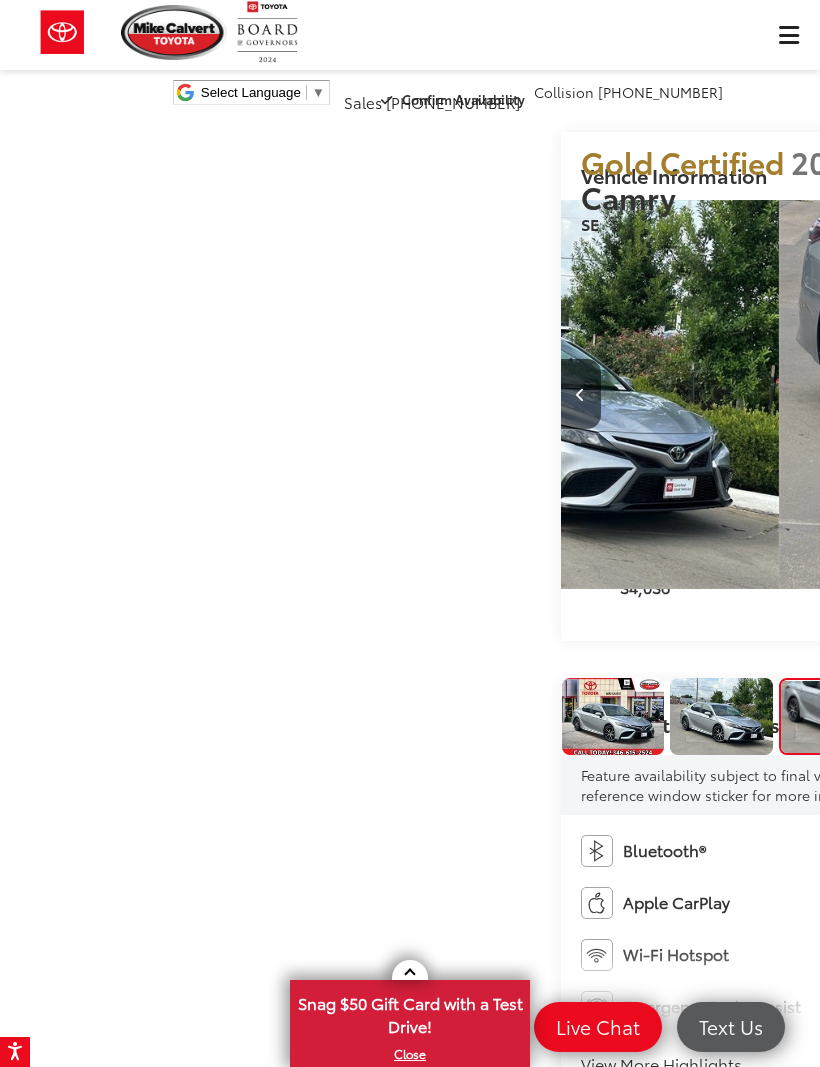 scroll, scrollTop: 0, scrollLeft: 1583, axis: horizontal 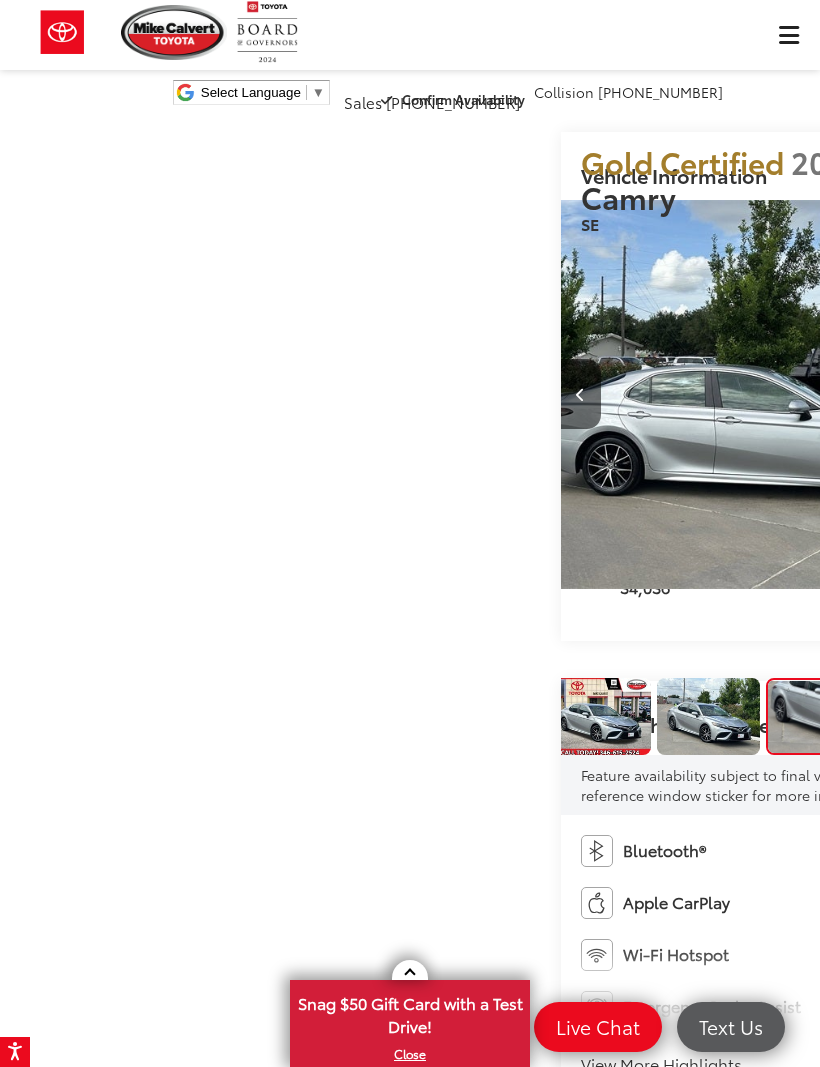click at bounding box center (1060, 394) 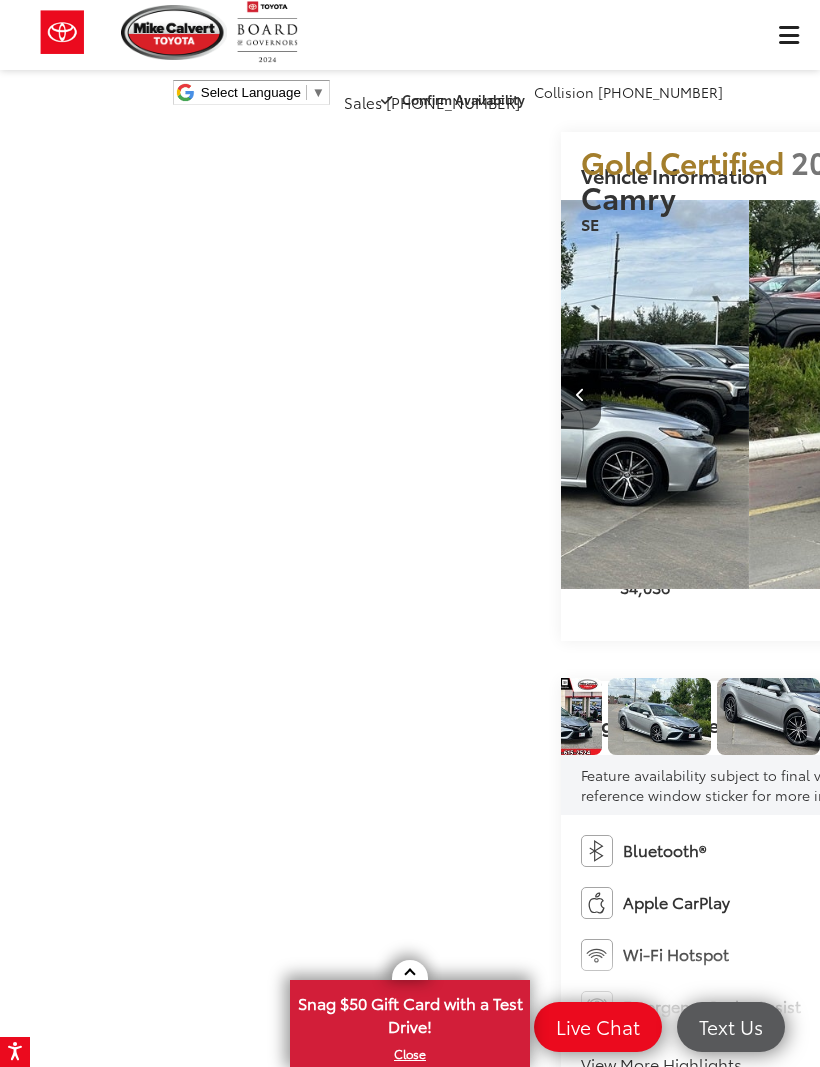 scroll, scrollTop: 0, scrollLeft: 2168, axis: horizontal 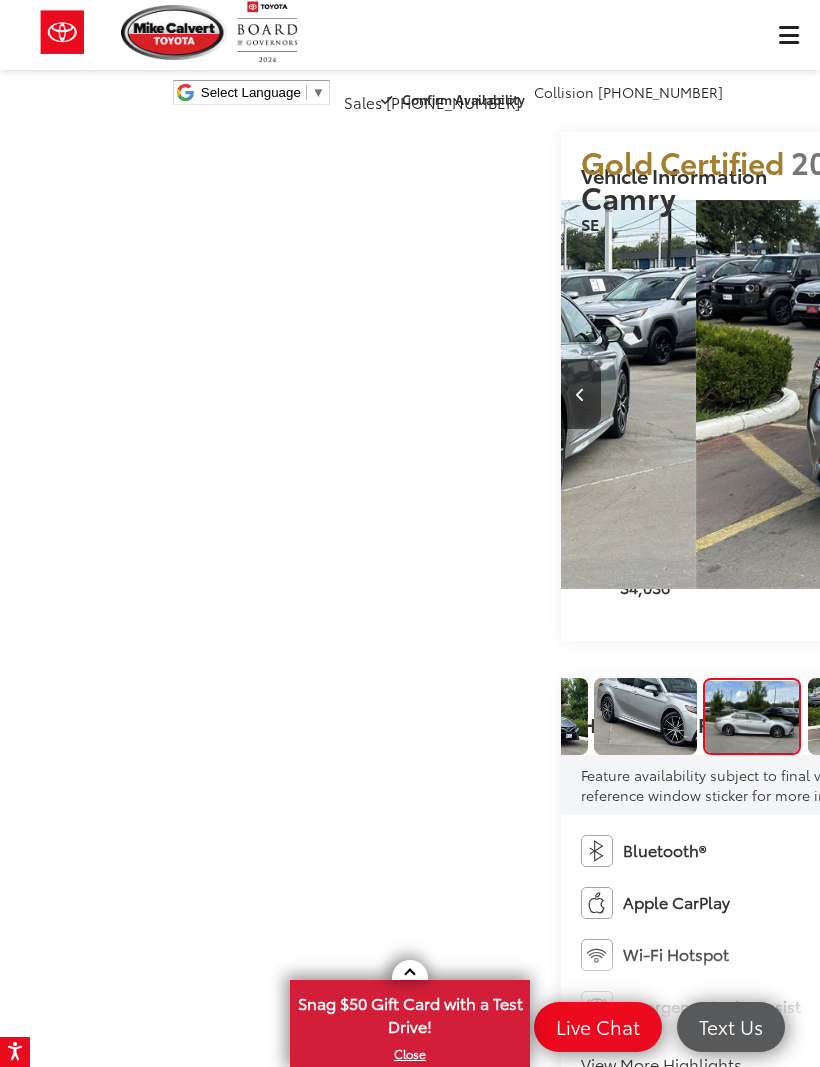 click at bounding box center (1060, 394) 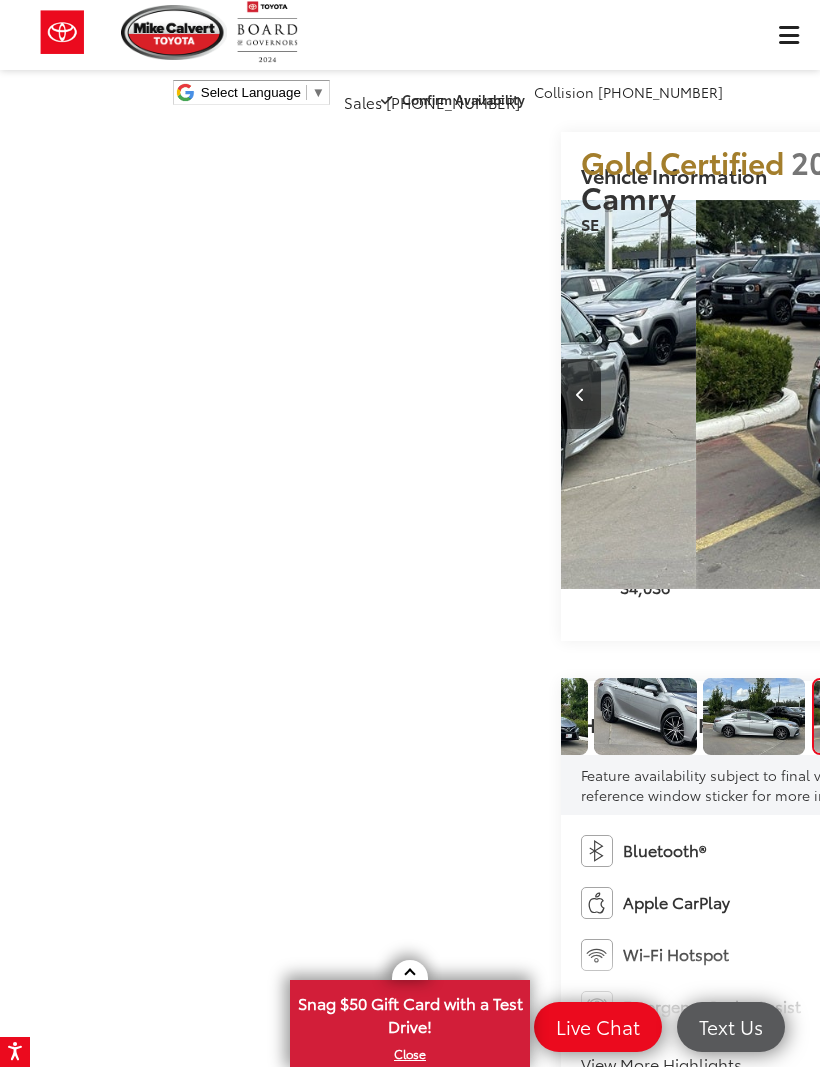 scroll, scrollTop: 0, scrollLeft: 323, axis: horizontal 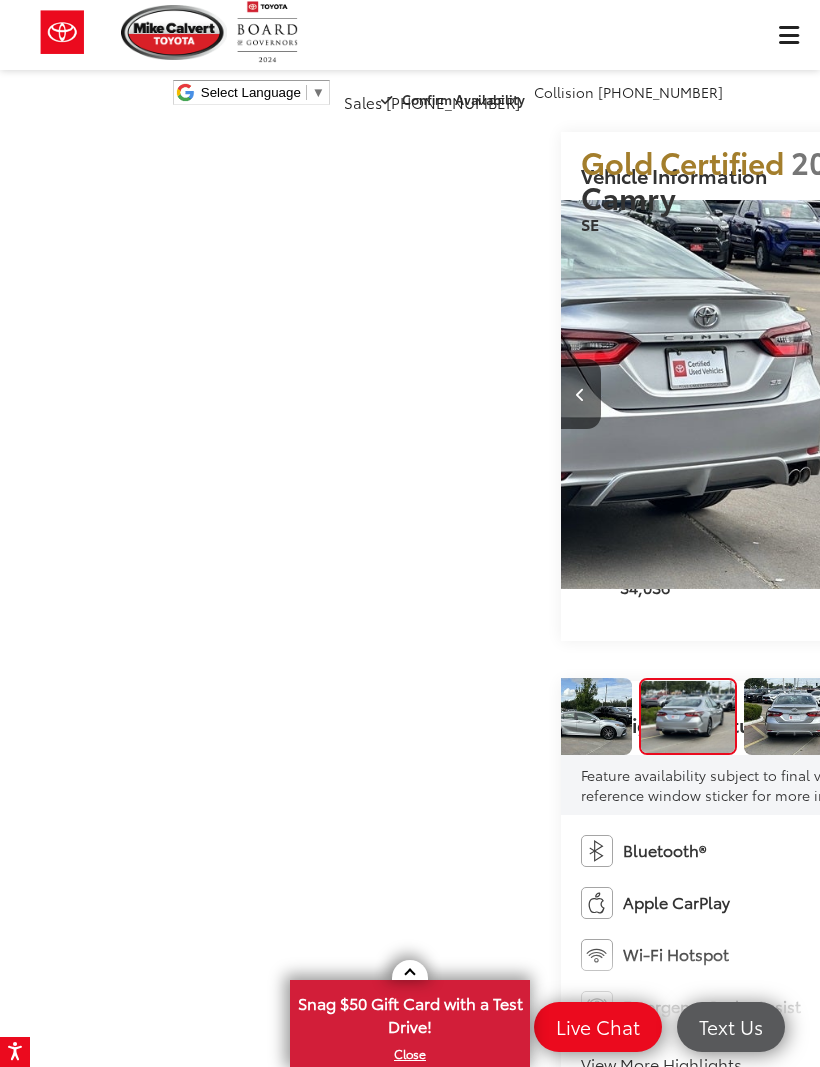 click at bounding box center (1059, 395) 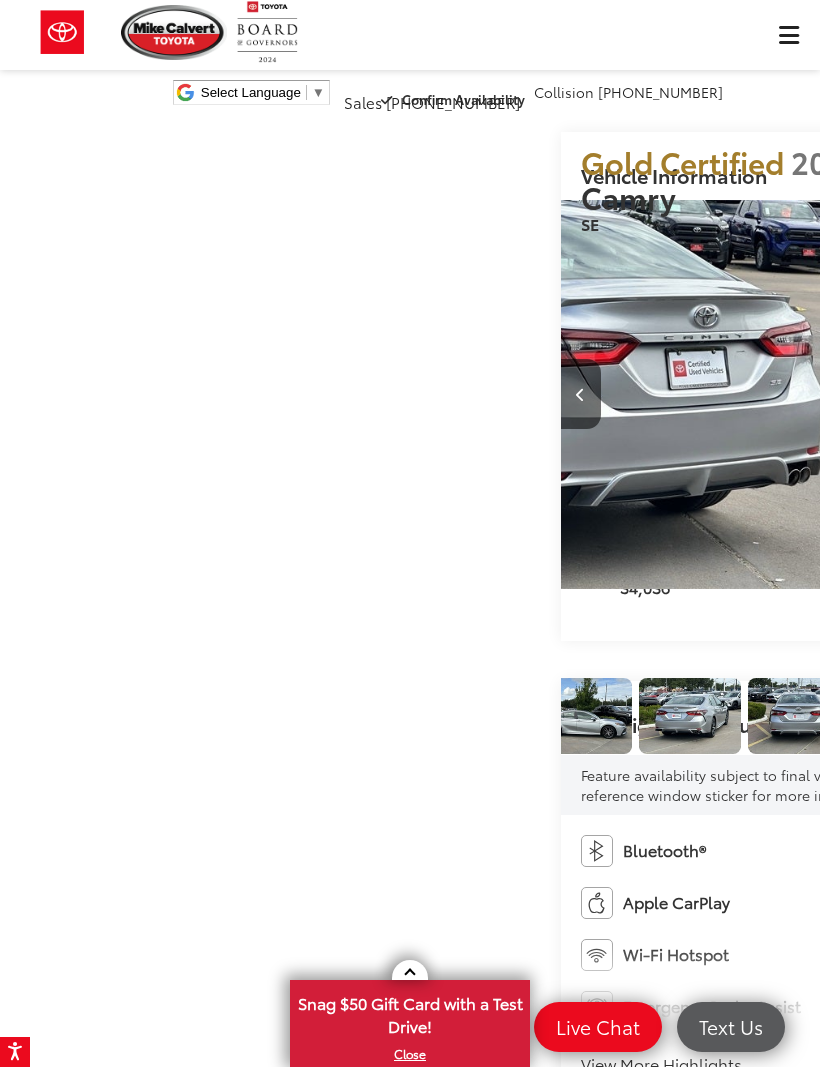 scroll, scrollTop: 0, scrollLeft: 423, axis: horizontal 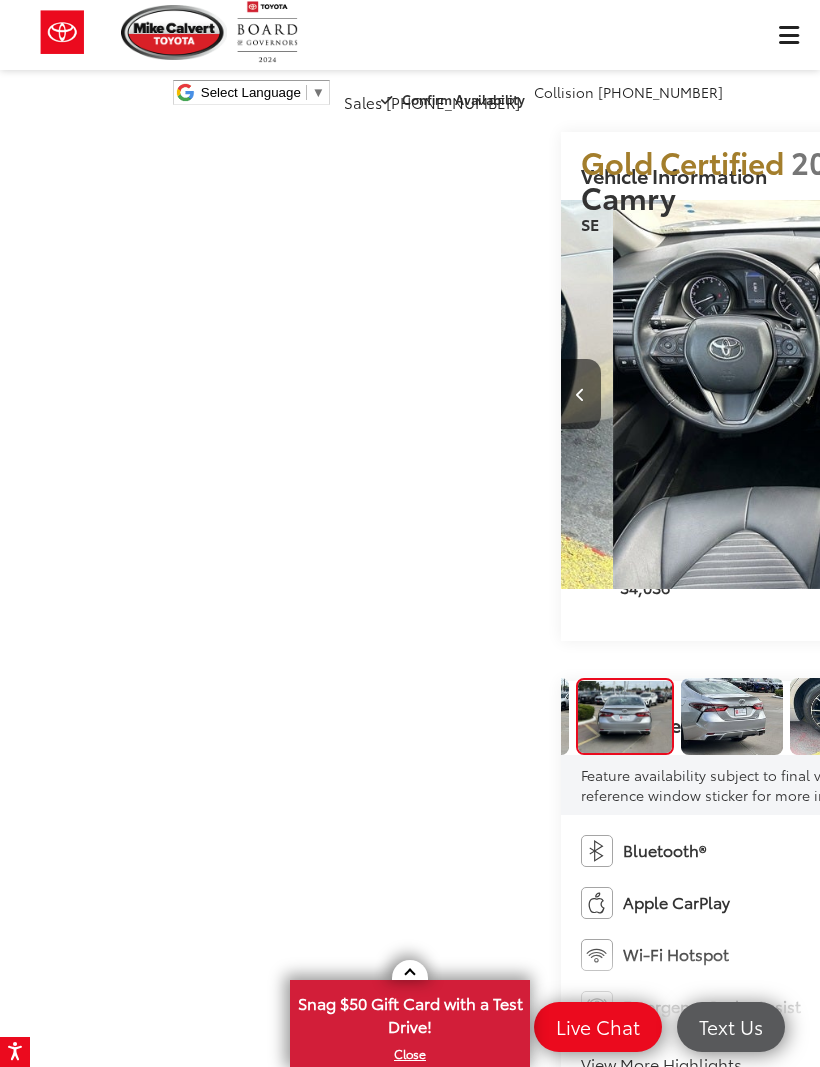 click at bounding box center [1060, 394] 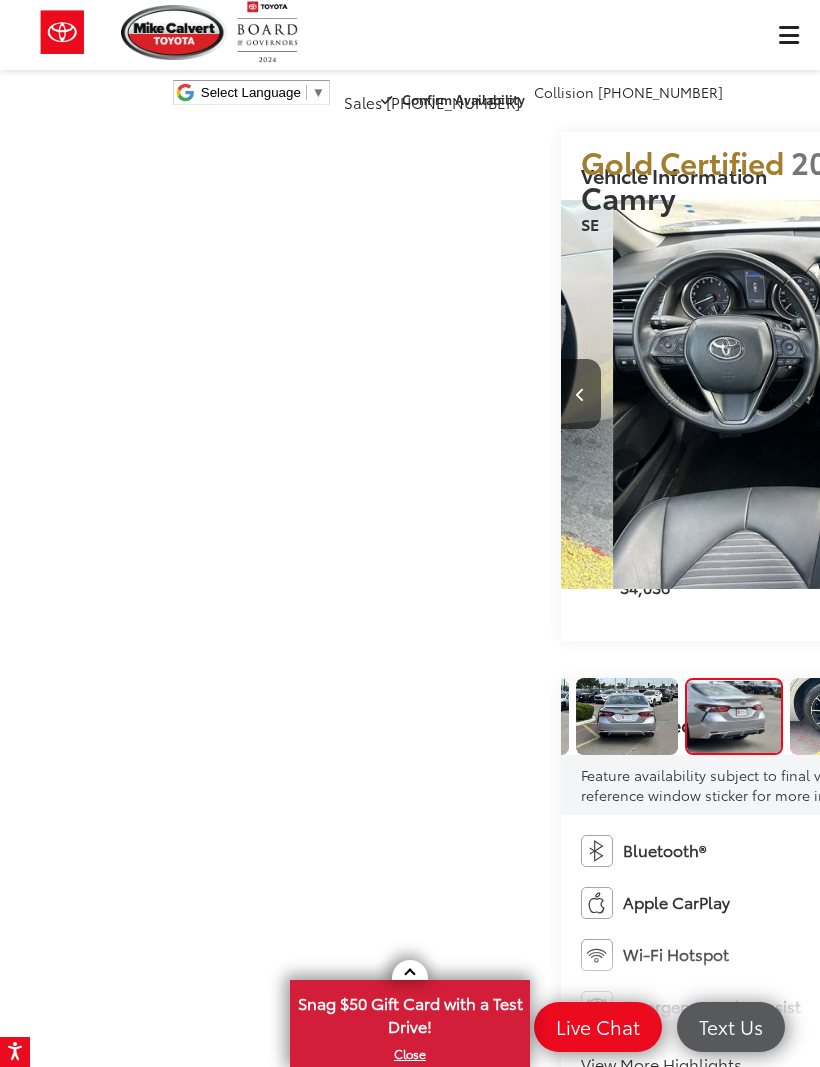scroll, scrollTop: 0, scrollLeft: 659, axis: horizontal 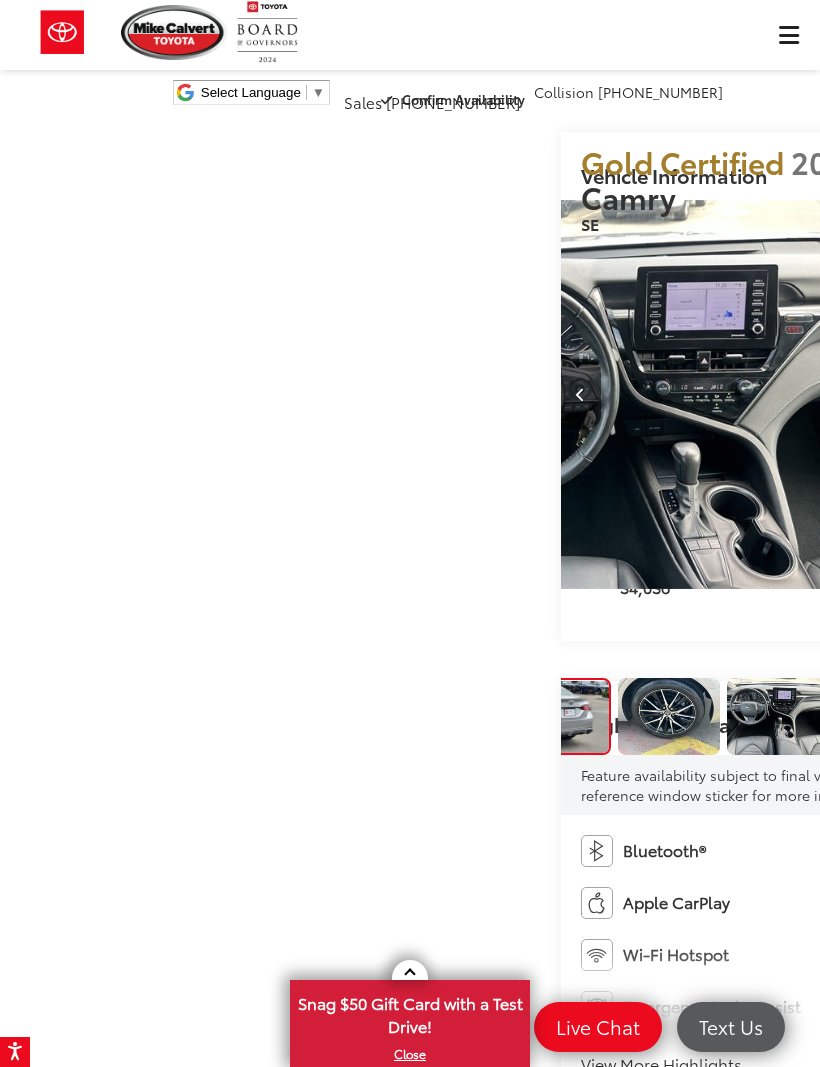 click at bounding box center [1060, 394] 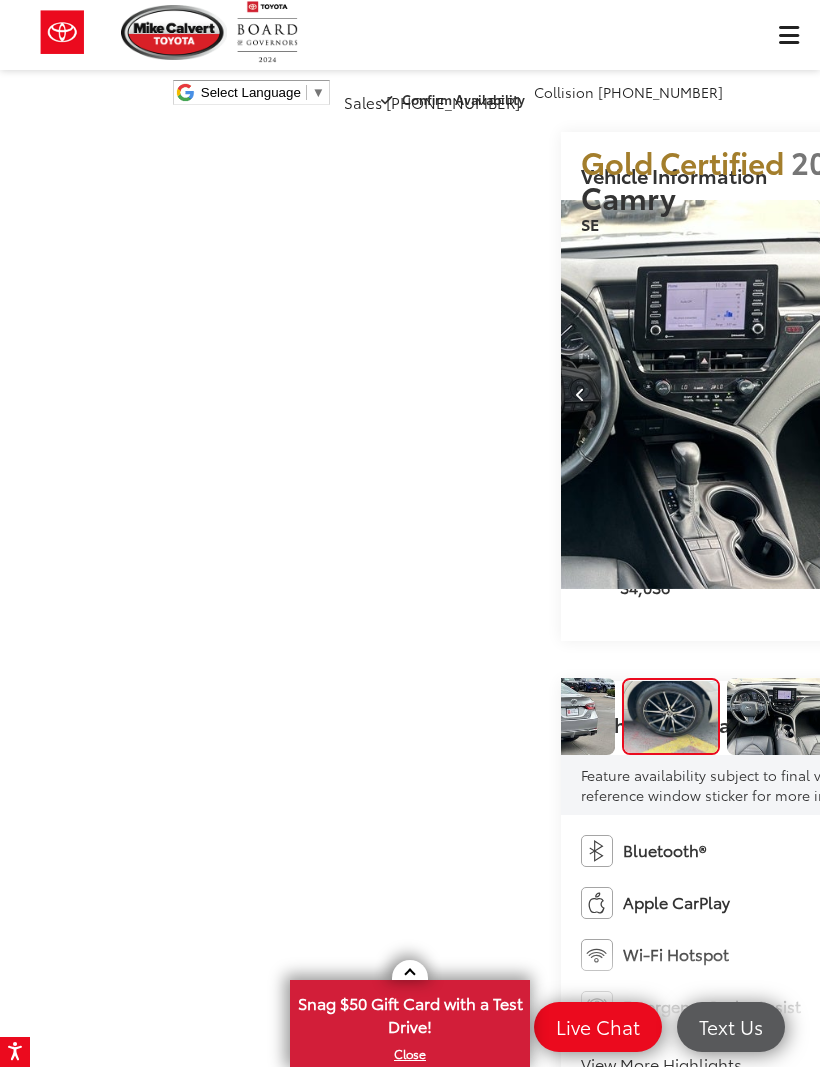 scroll, scrollTop: 0, scrollLeft: 858, axis: horizontal 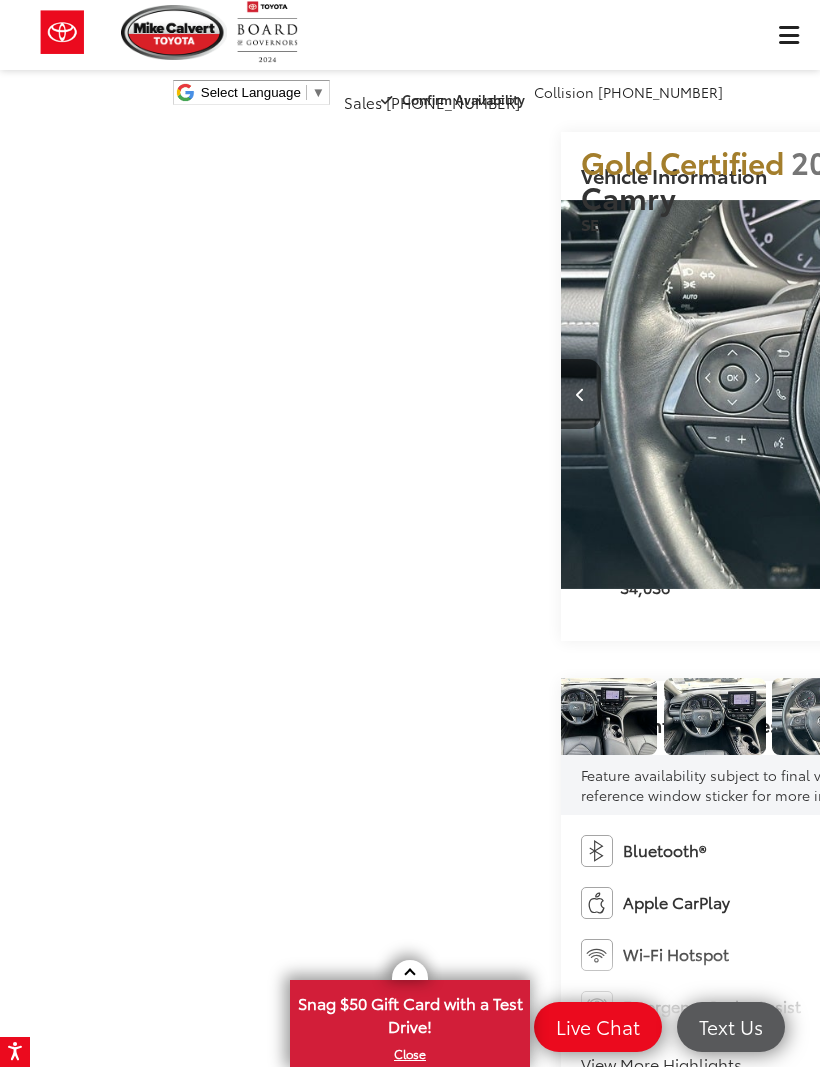 click at bounding box center (1060, 394) 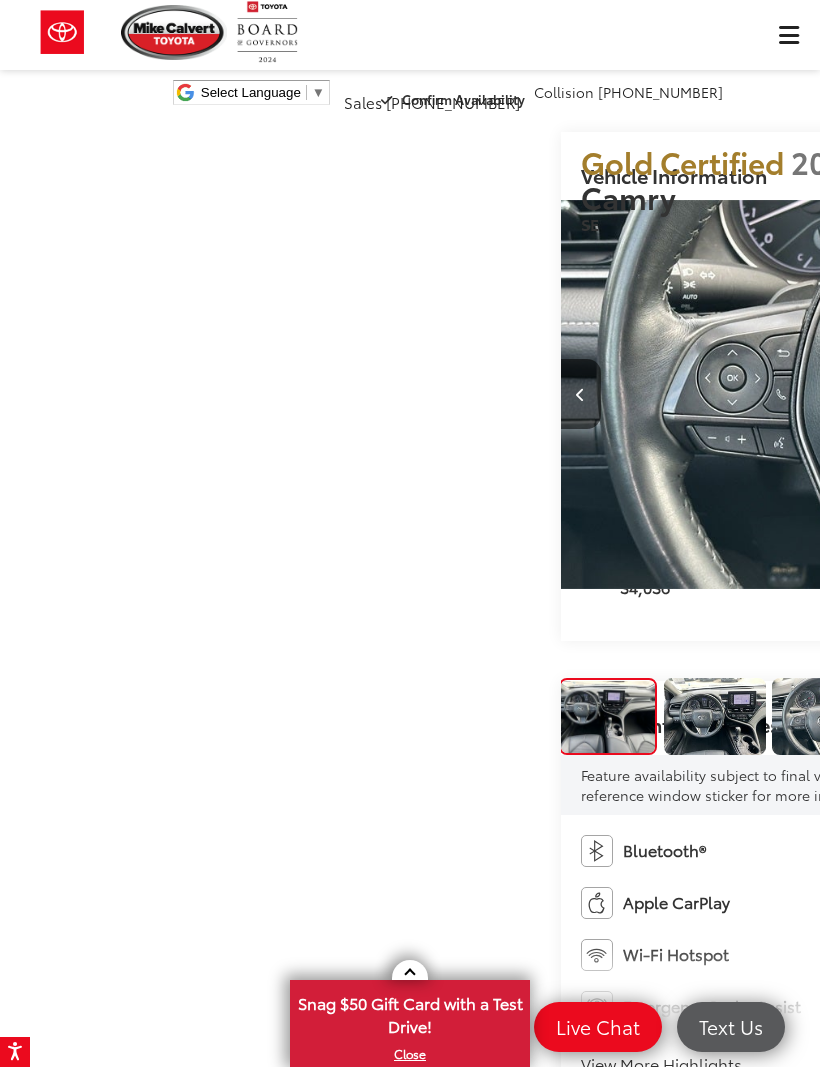 scroll 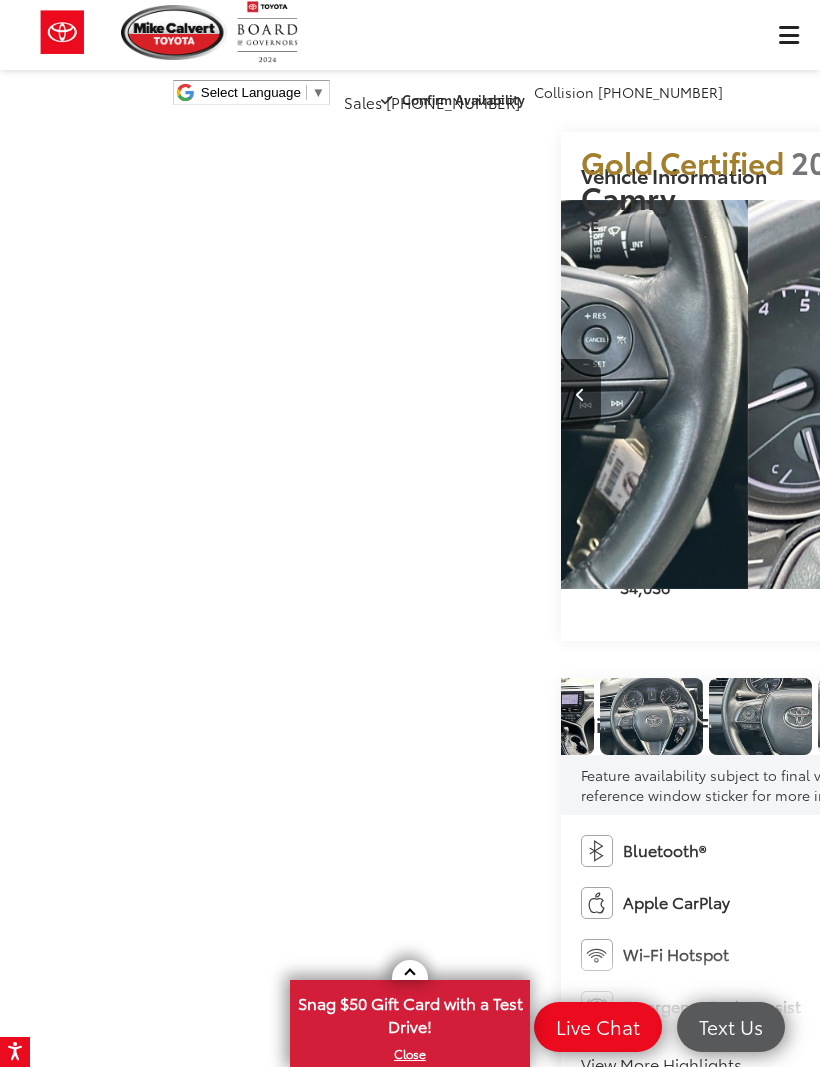 click at bounding box center [1060, 394] 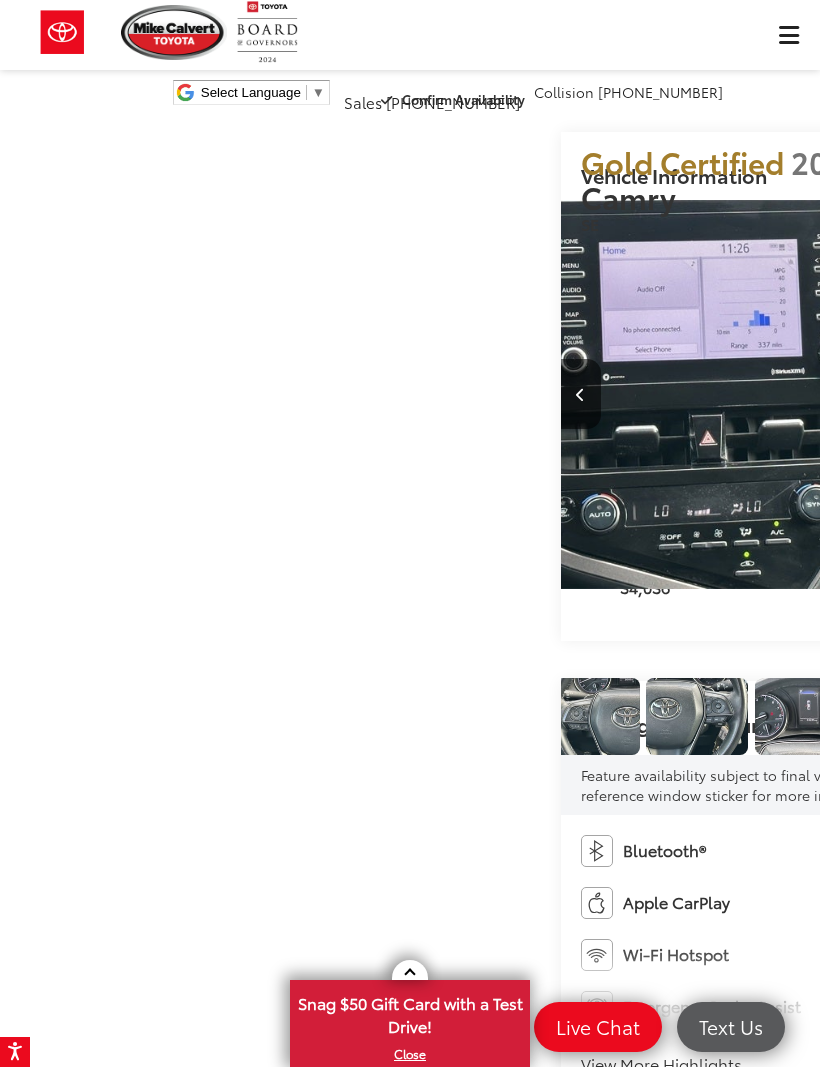 click at bounding box center (1060, 394) 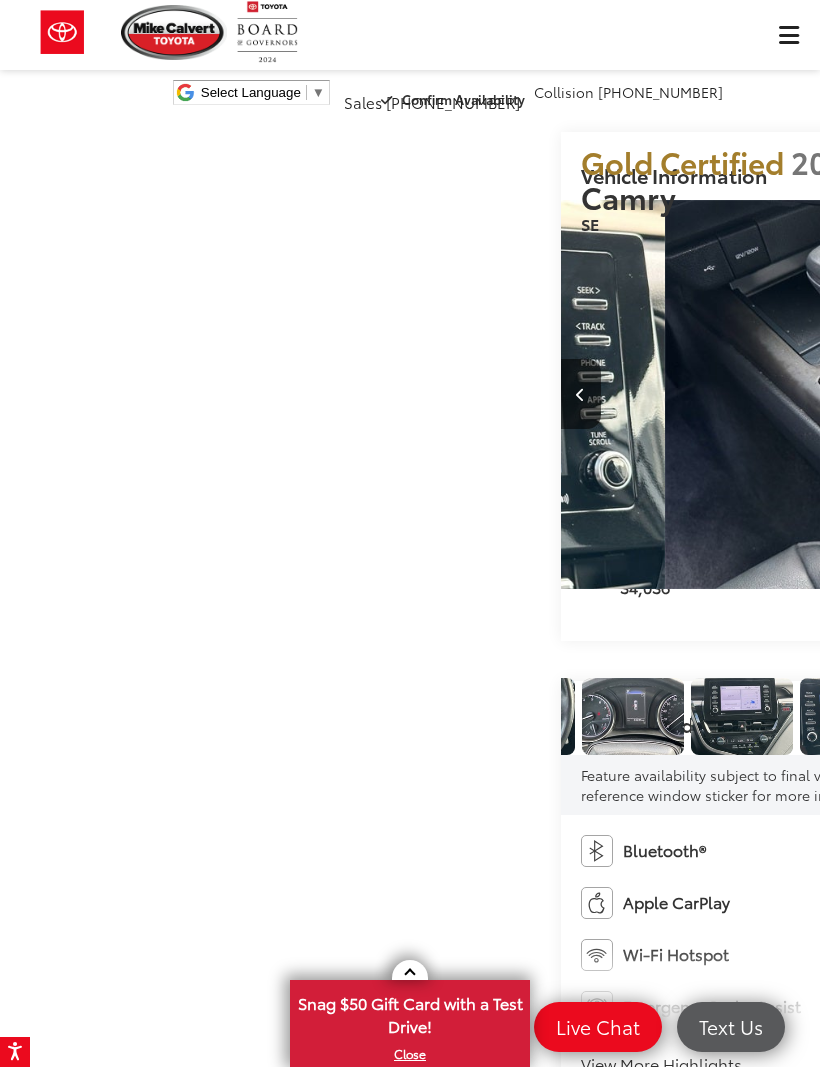 click at bounding box center (1060, 394) 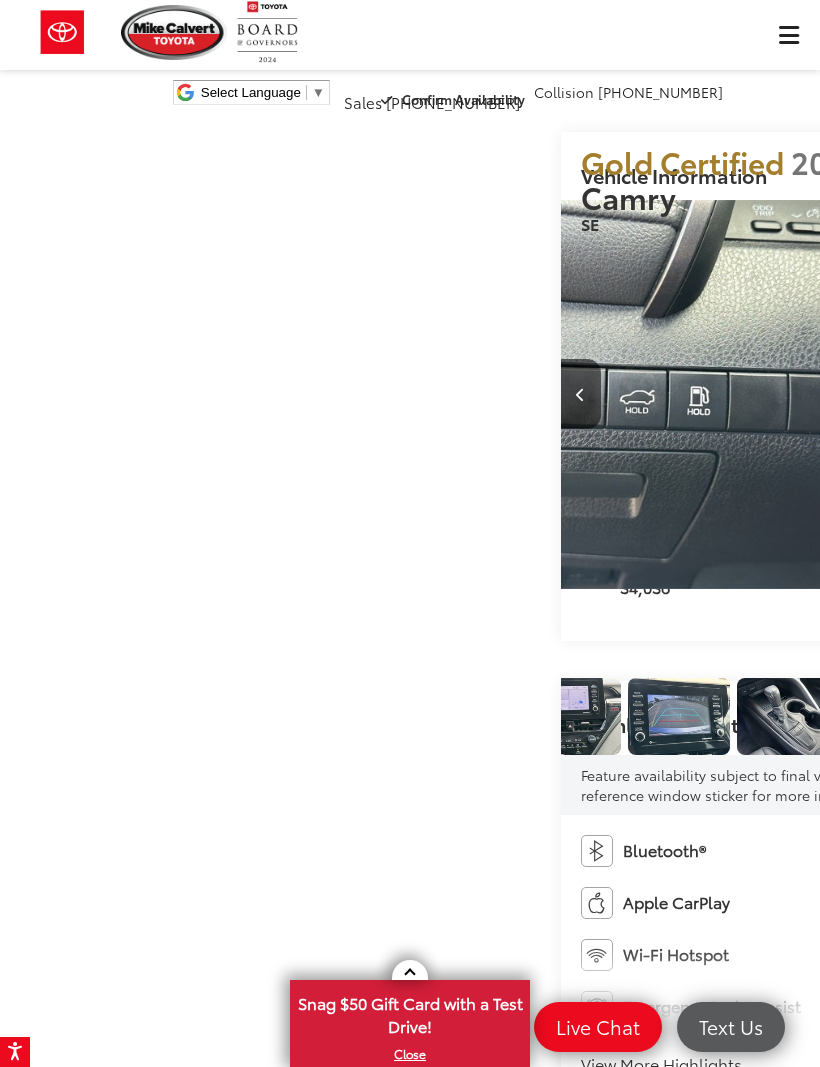 click at bounding box center (581, 394) 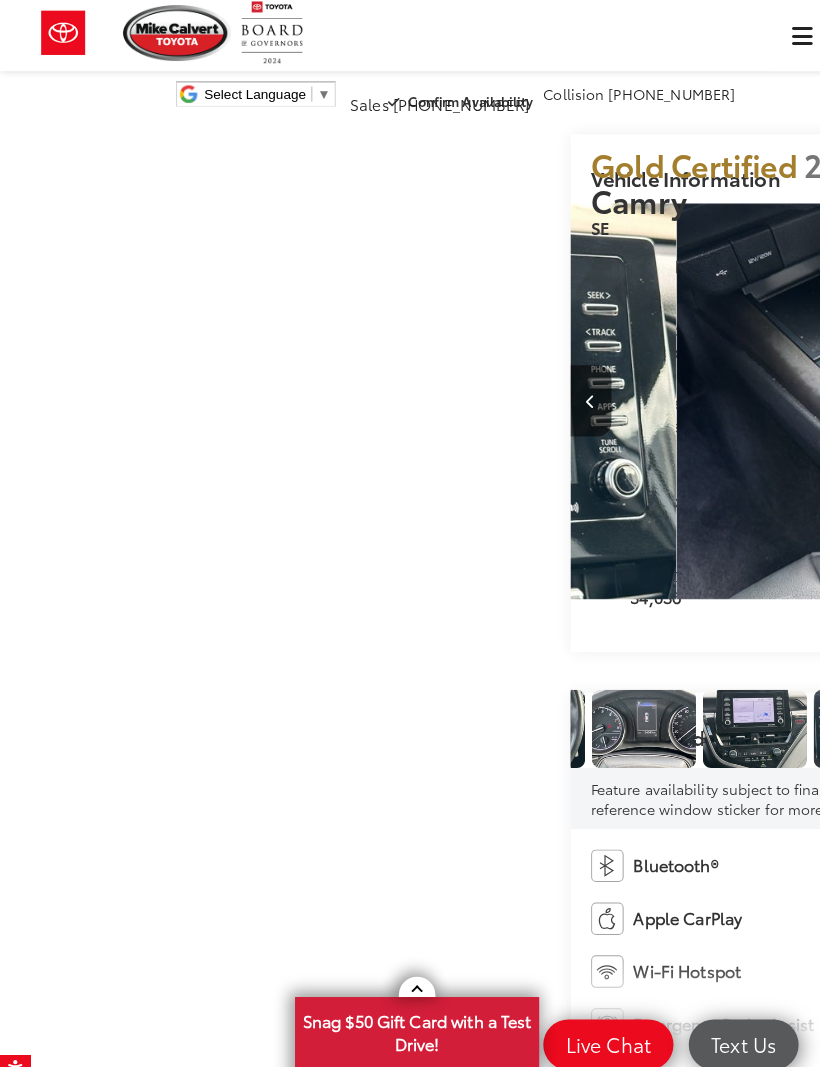 click at bounding box center (1059, 395) 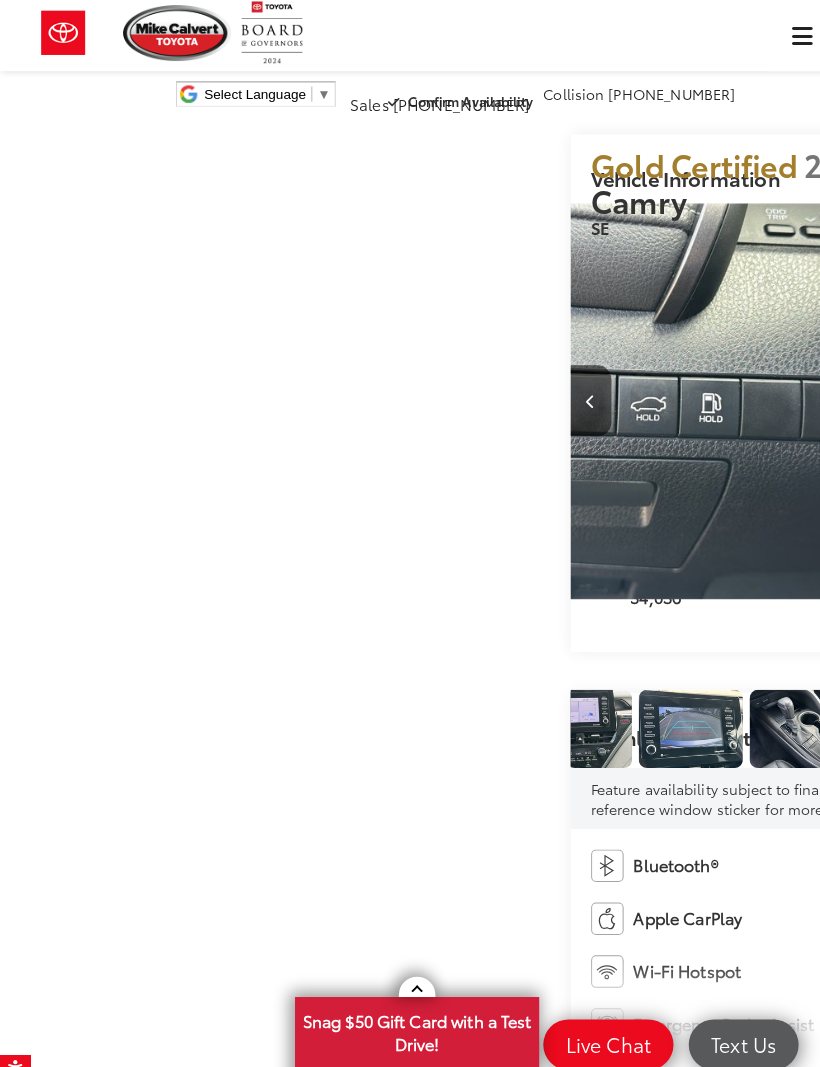 click at bounding box center (1059, 395) 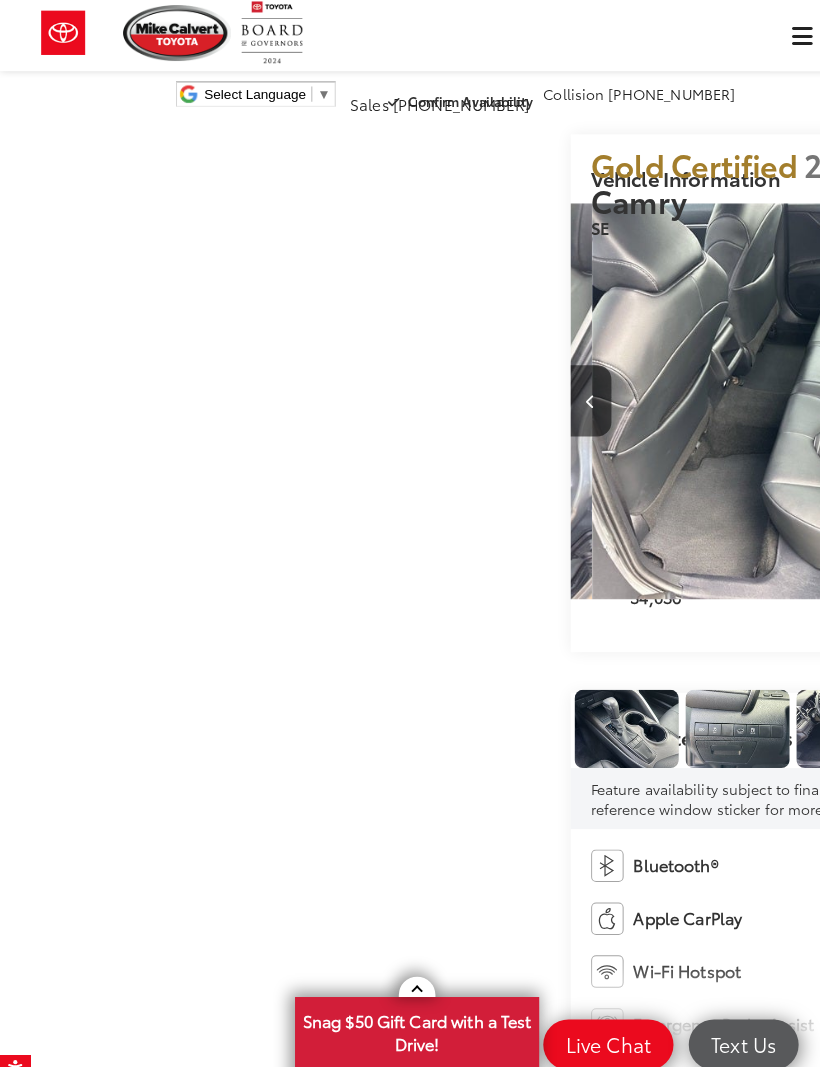 click at bounding box center [1060, 394] 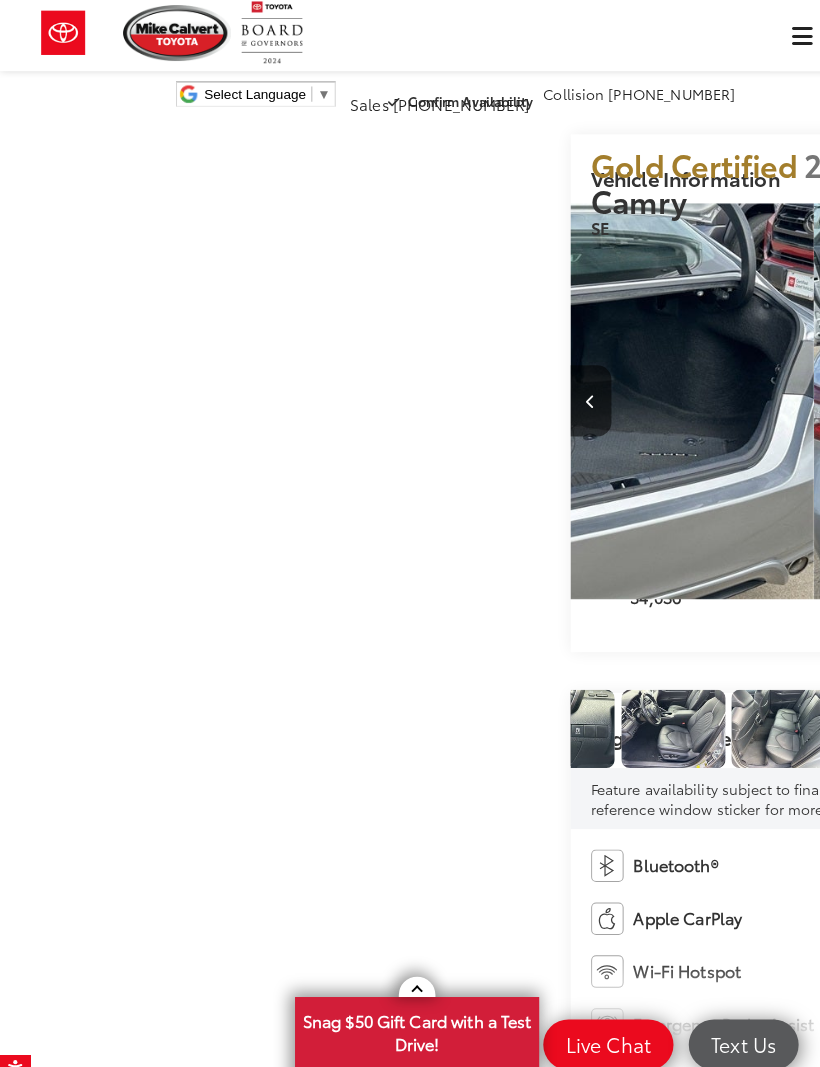 click at bounding box center [1060, 394] 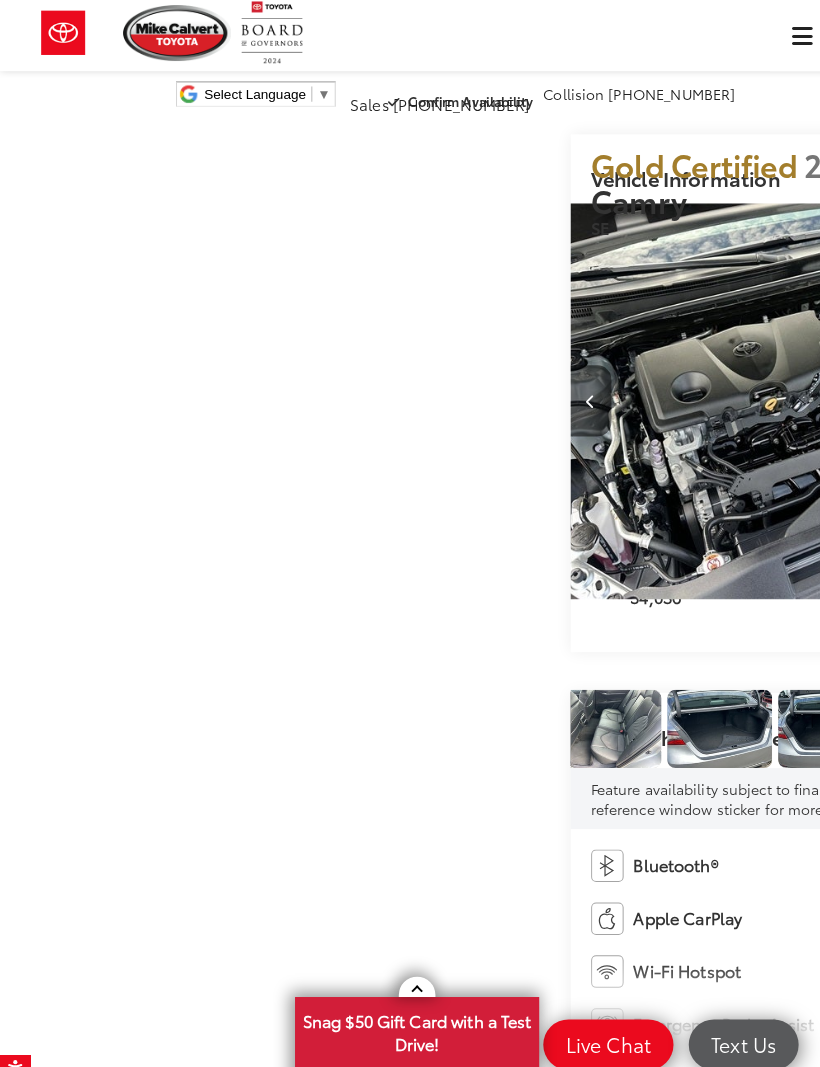 click at bounding box center (1059, 395) 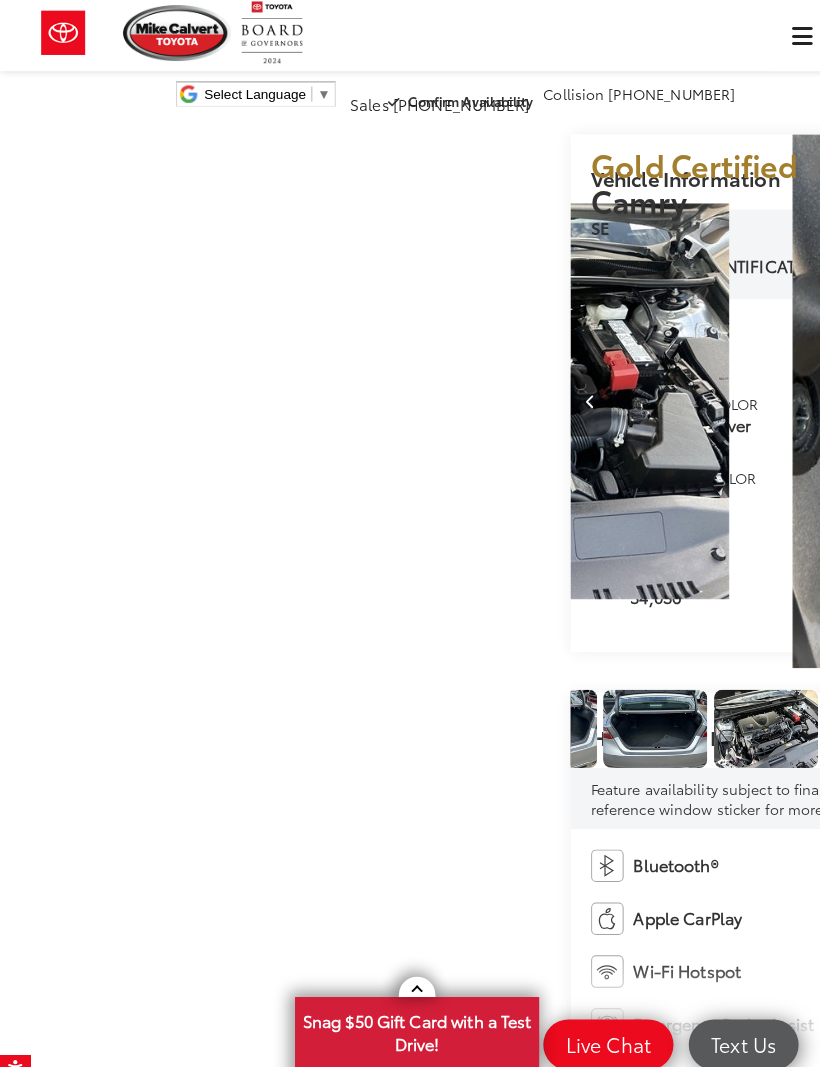 click at bounding box center (1059, 395) 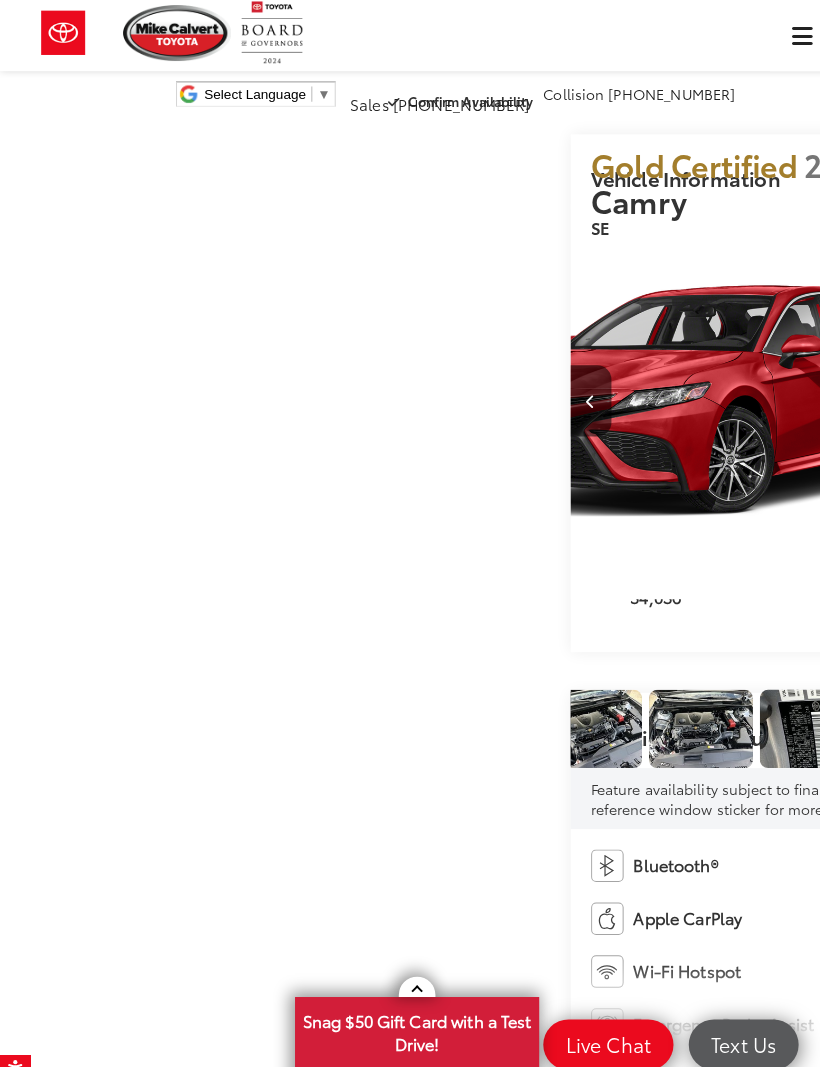 click at bounding box center (1059, 395) 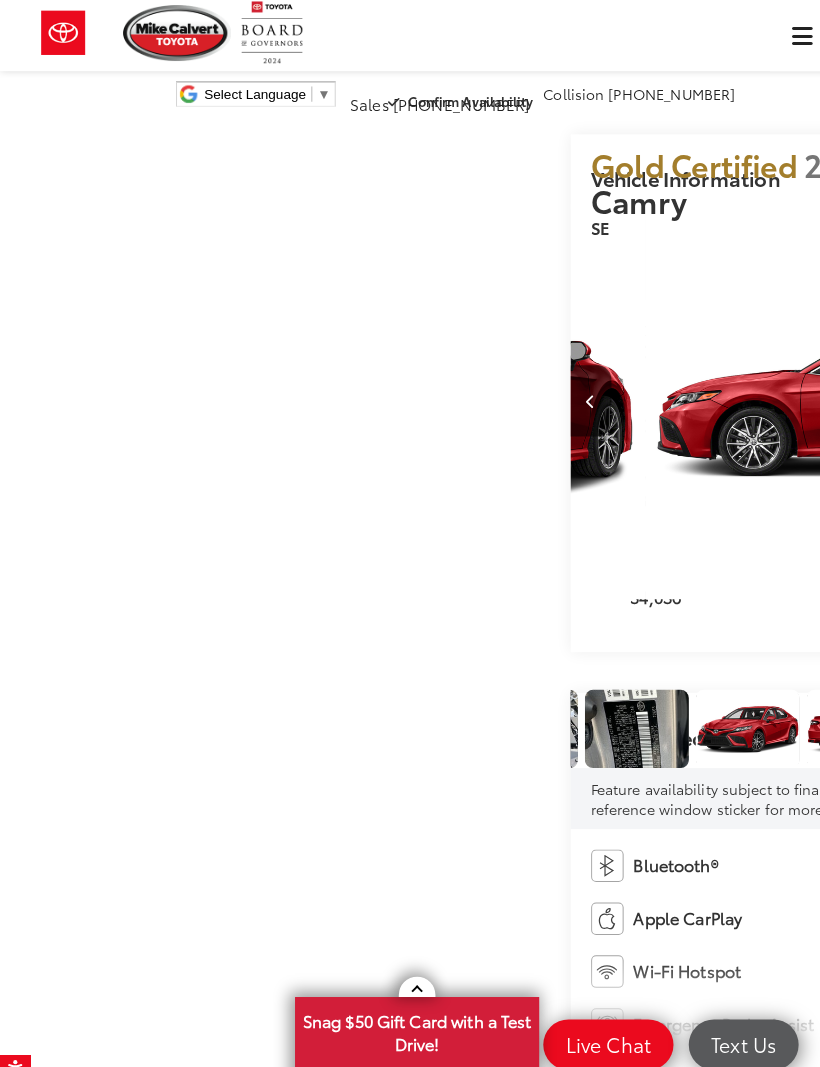 click at bounding box center (1060, 394) 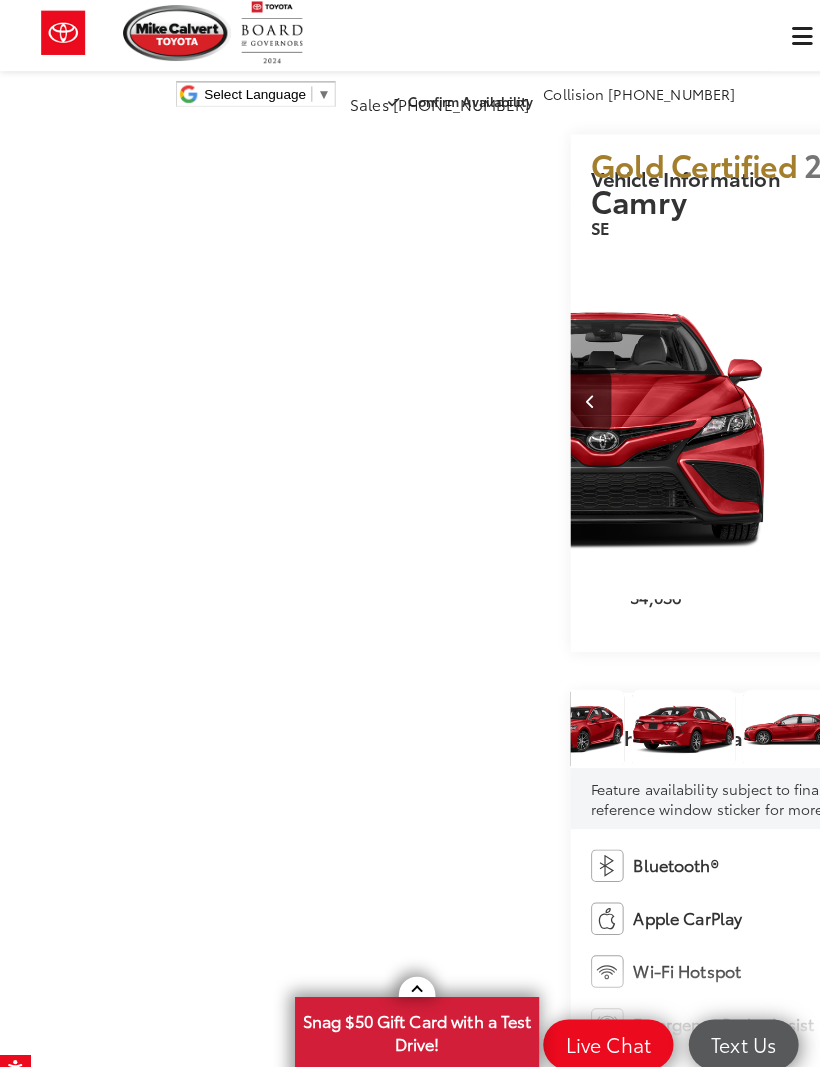 click at bounding box center (1060, 394) 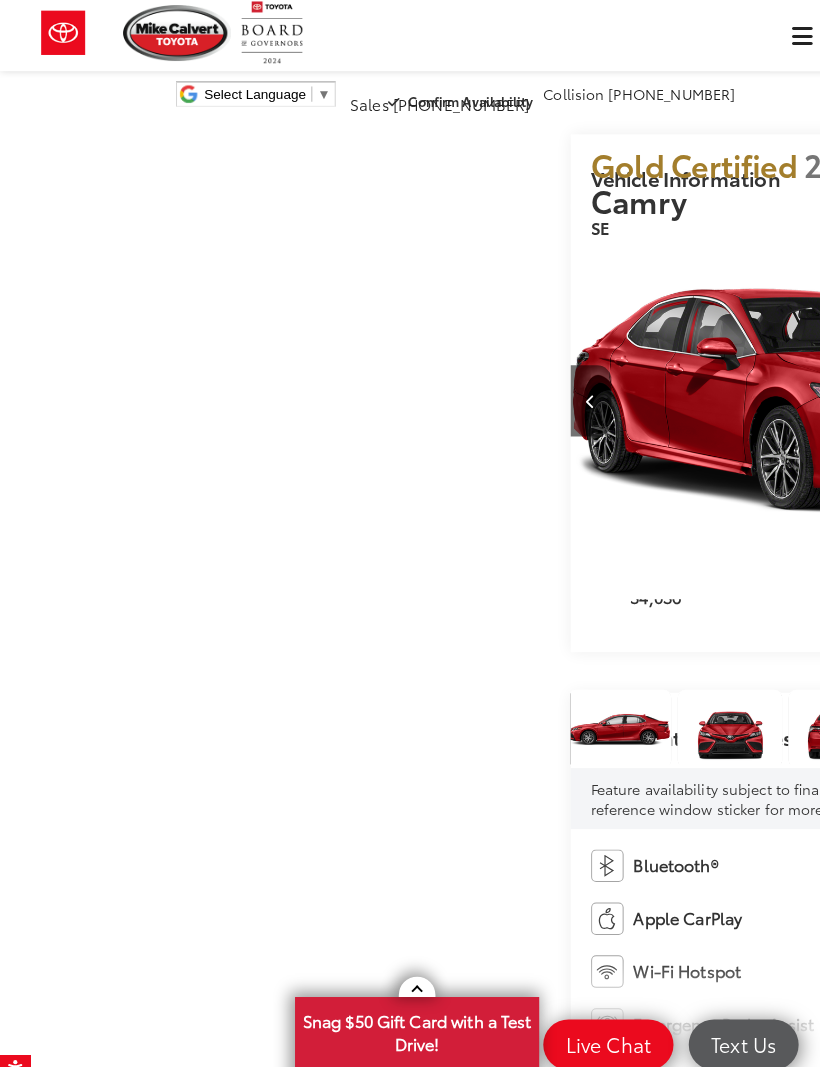 click at bounding box center [1059, 395] 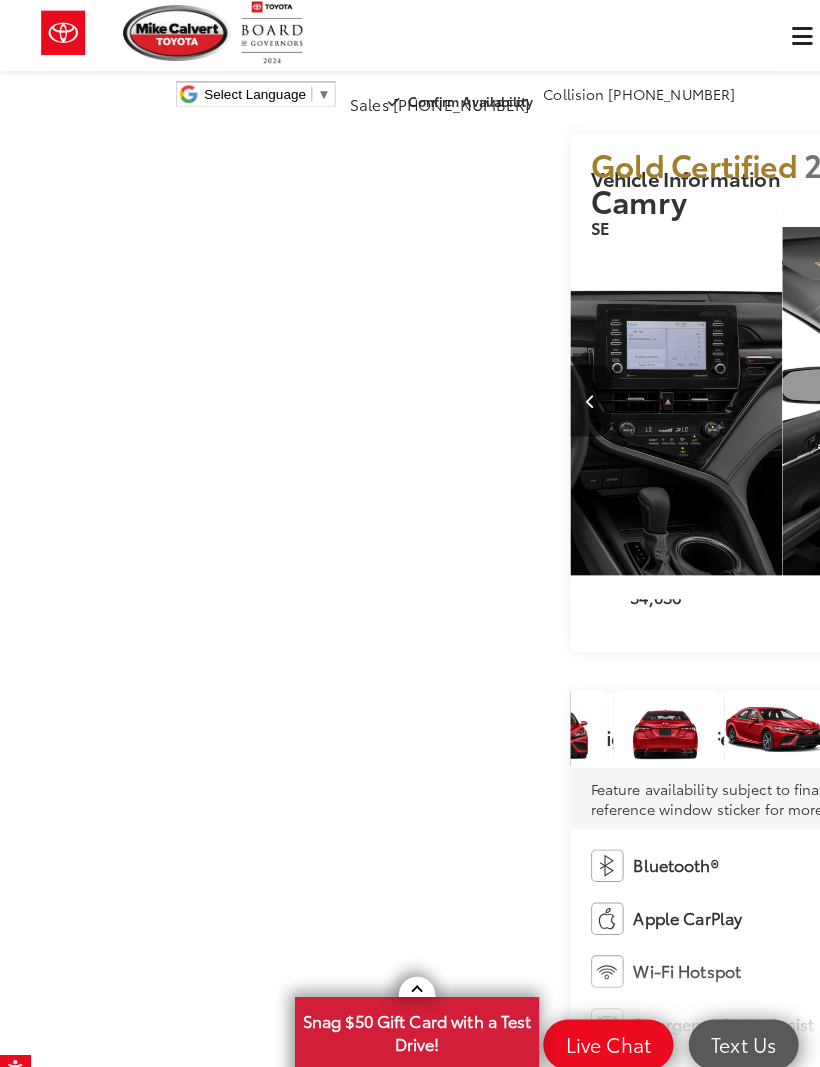 click at bounding box center [1059, 395] 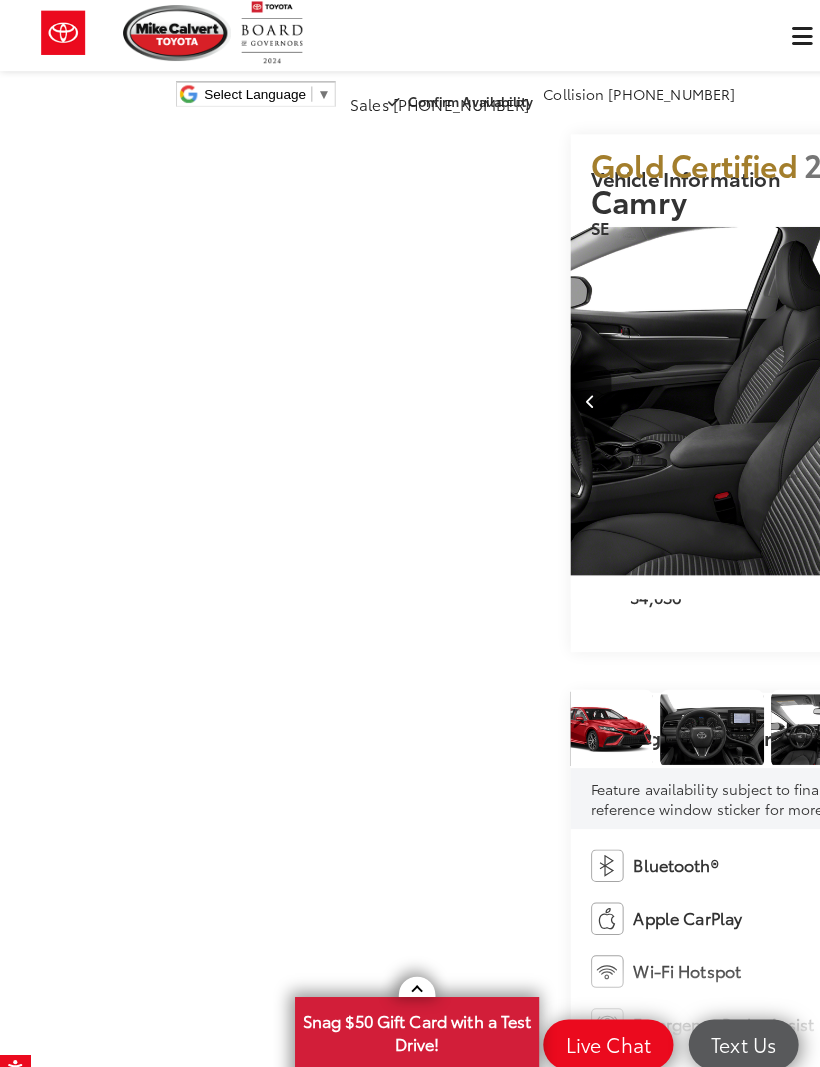 click at bounding box center [1060, 394] 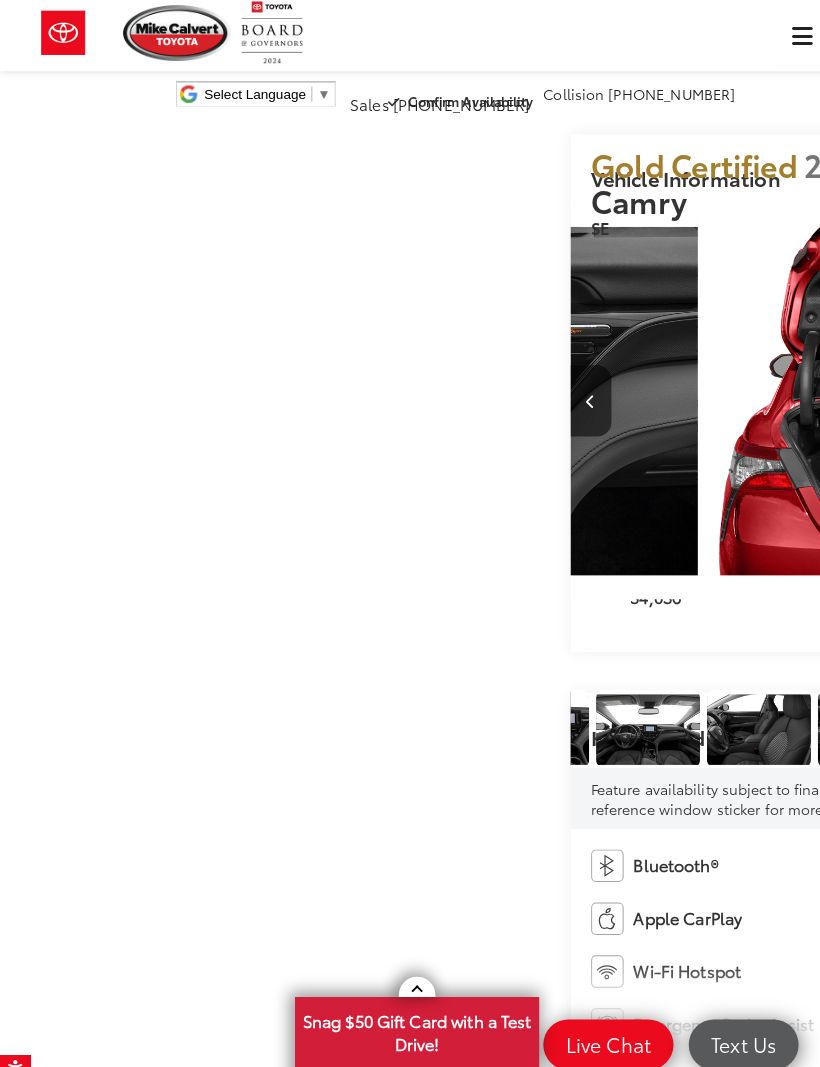 click at bounding box center [1060, 394] 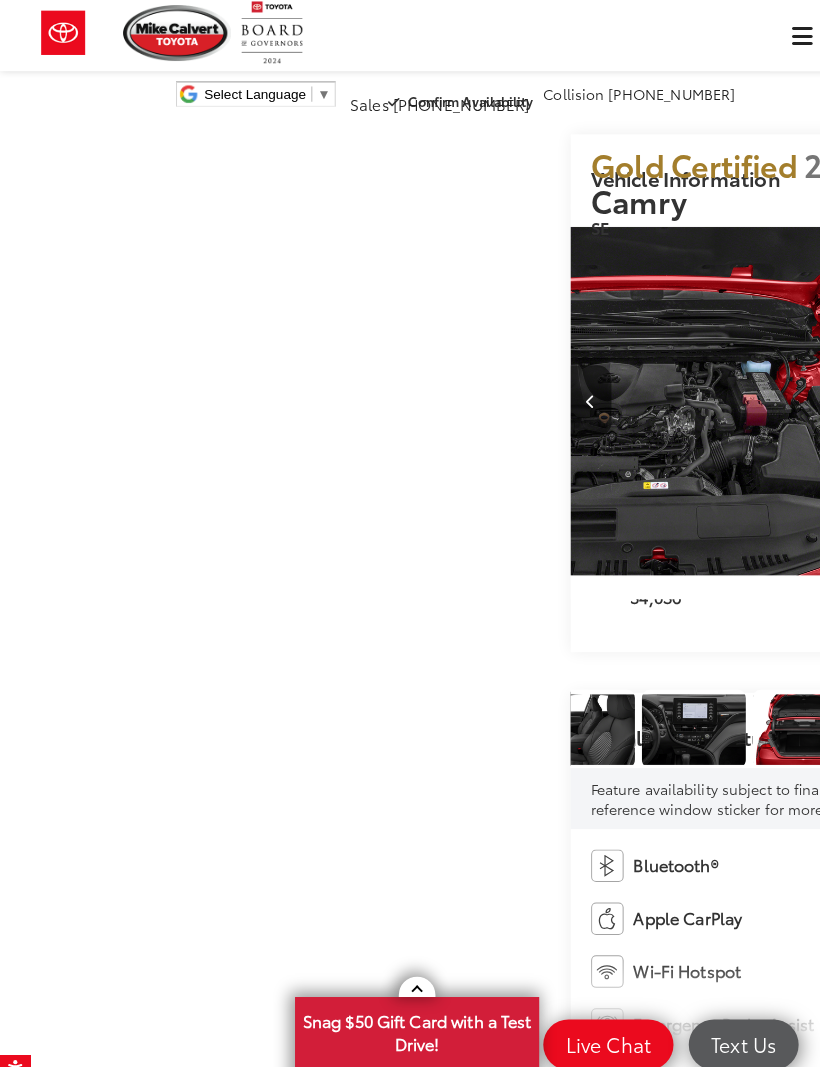 click at bounding box center [1060, 394] 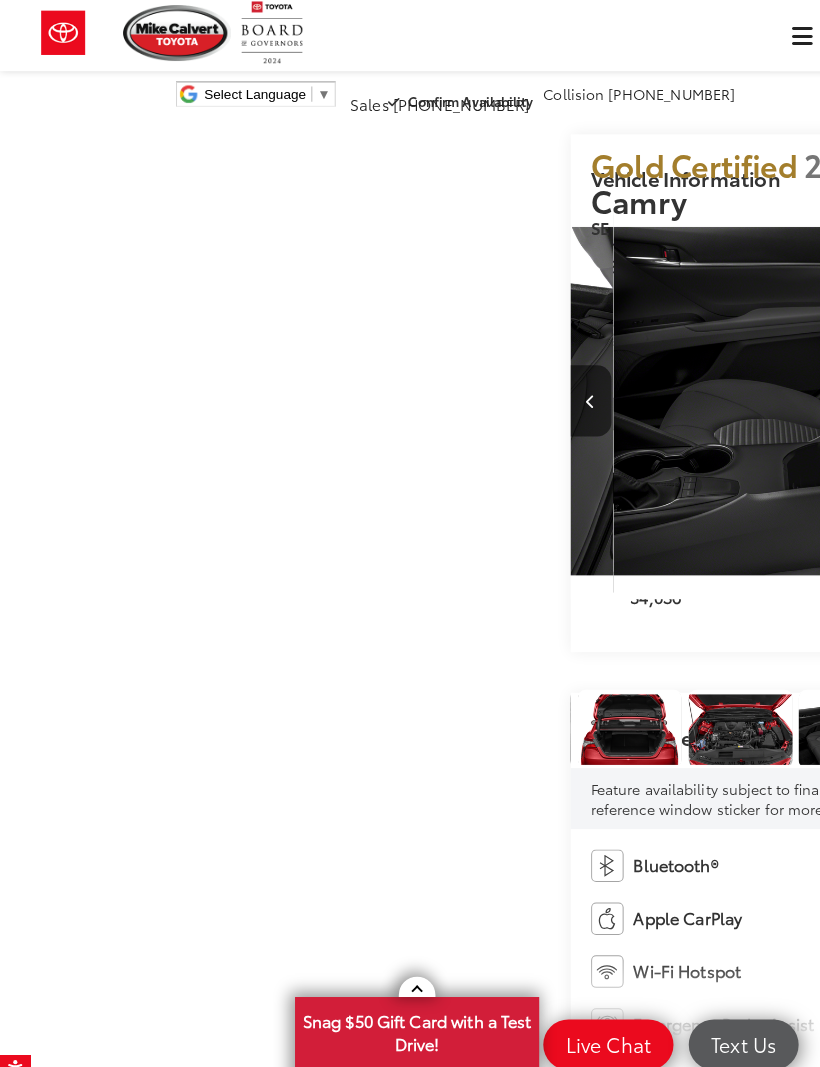 click at bounding box center (1041, 394) 